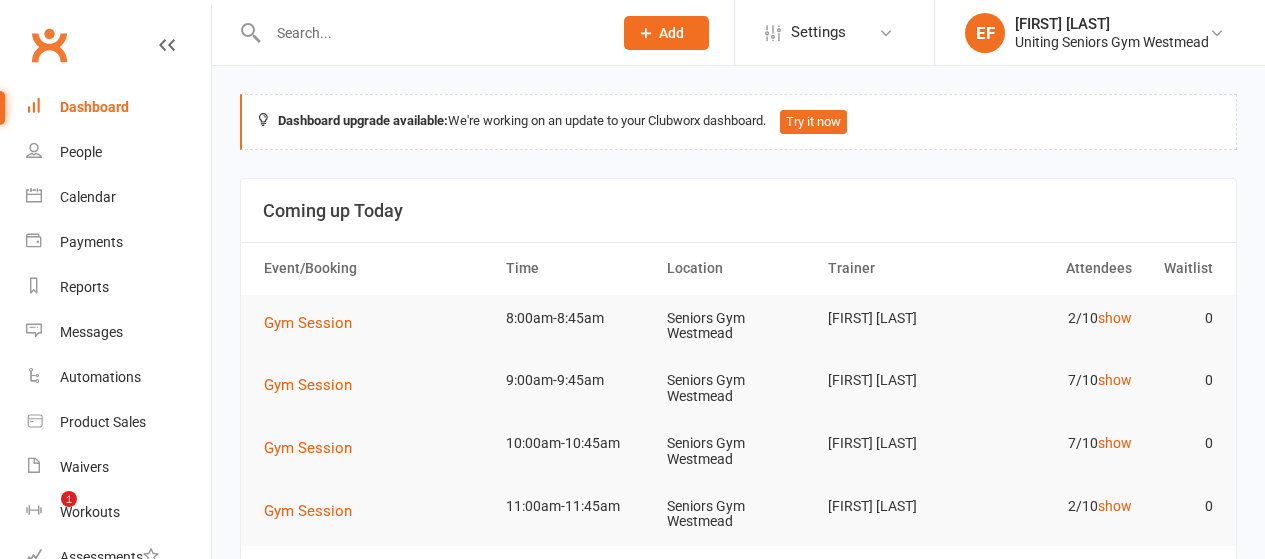 scroll, scrollTop: 1, scrollLeft: 0, axis: vertical 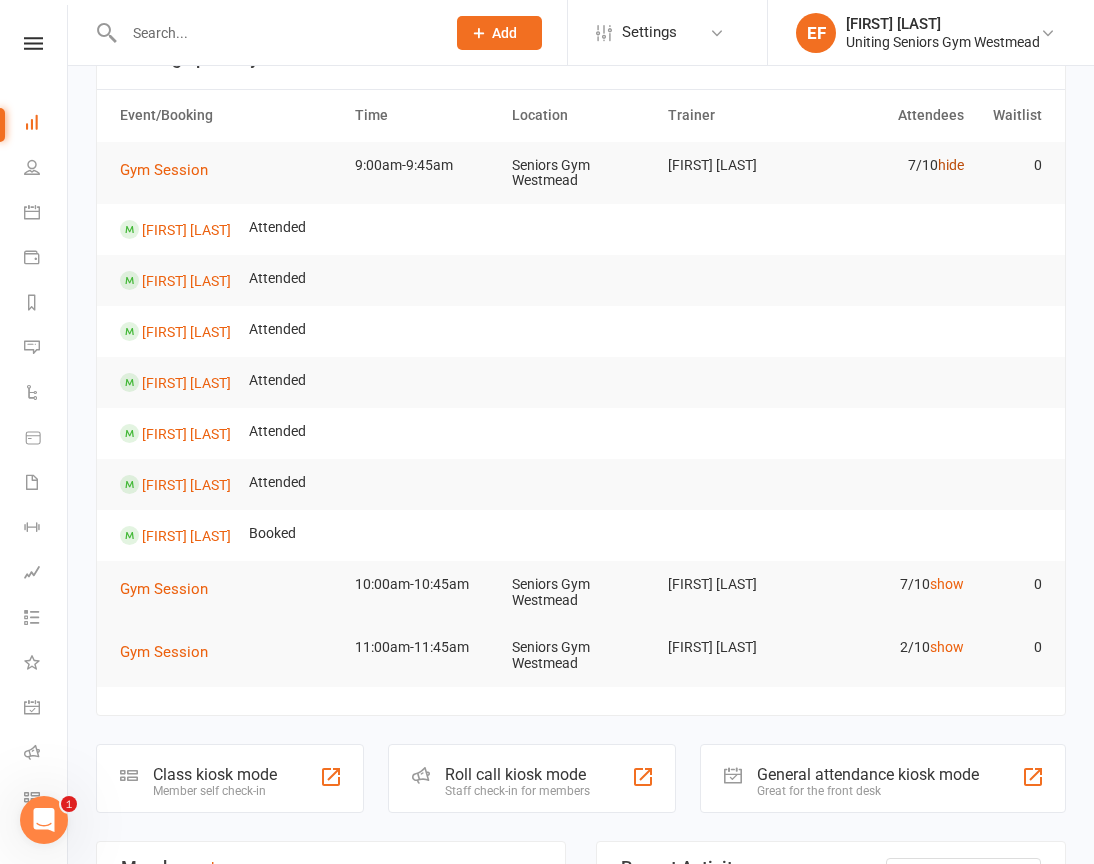 click on "hide" at bounding box center [951, 165] 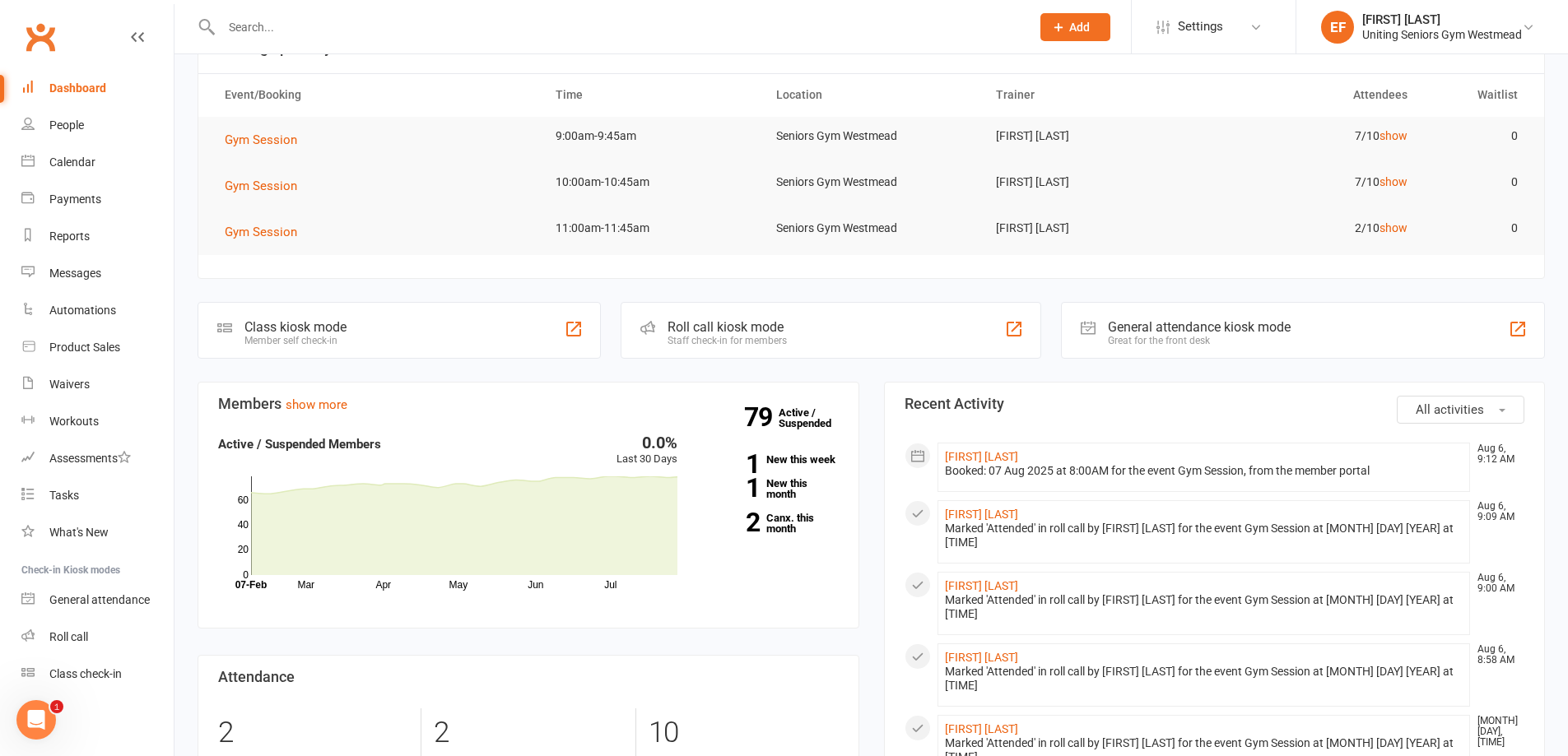 click at bounding box center (617, 27) 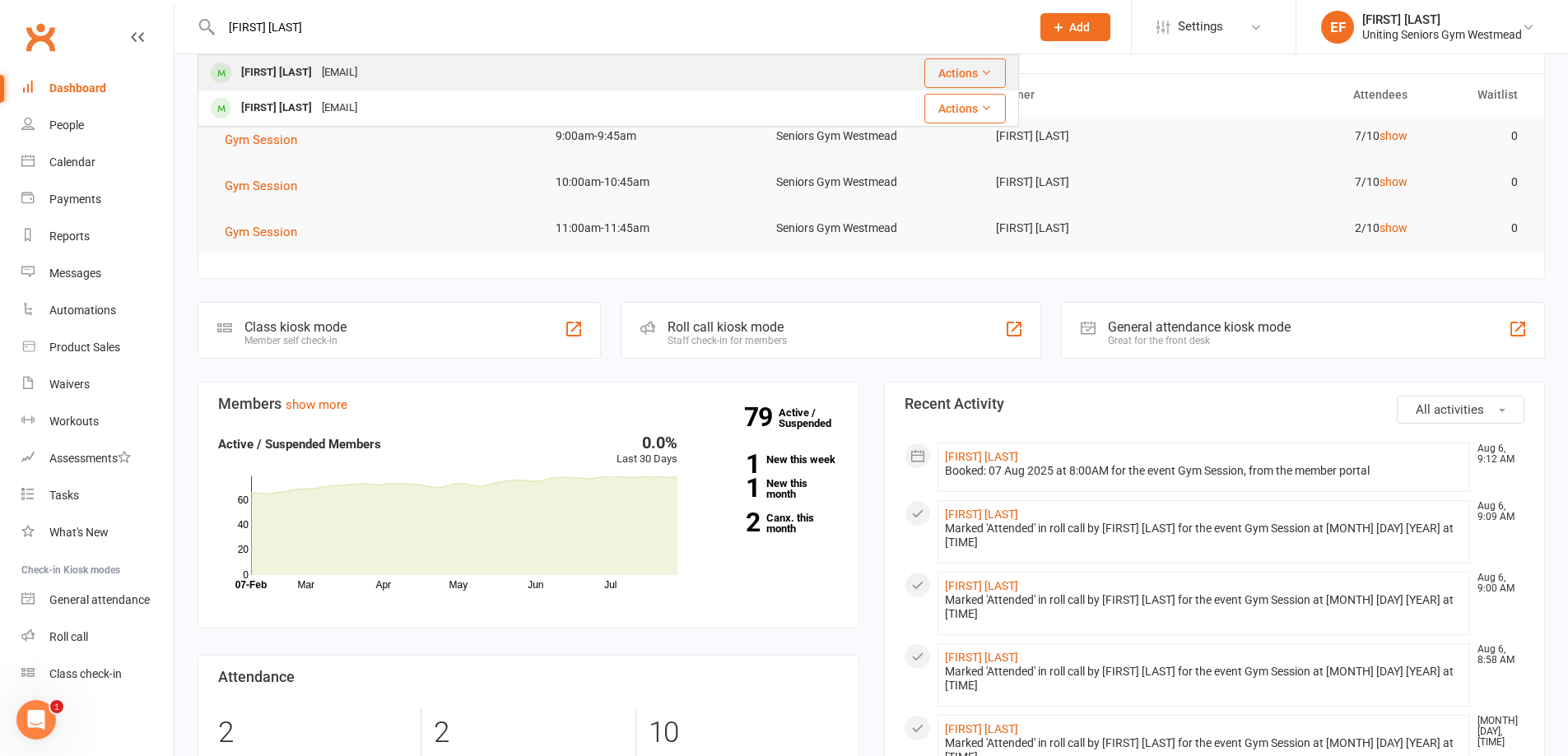 type on "[FIRST] [LAST]" 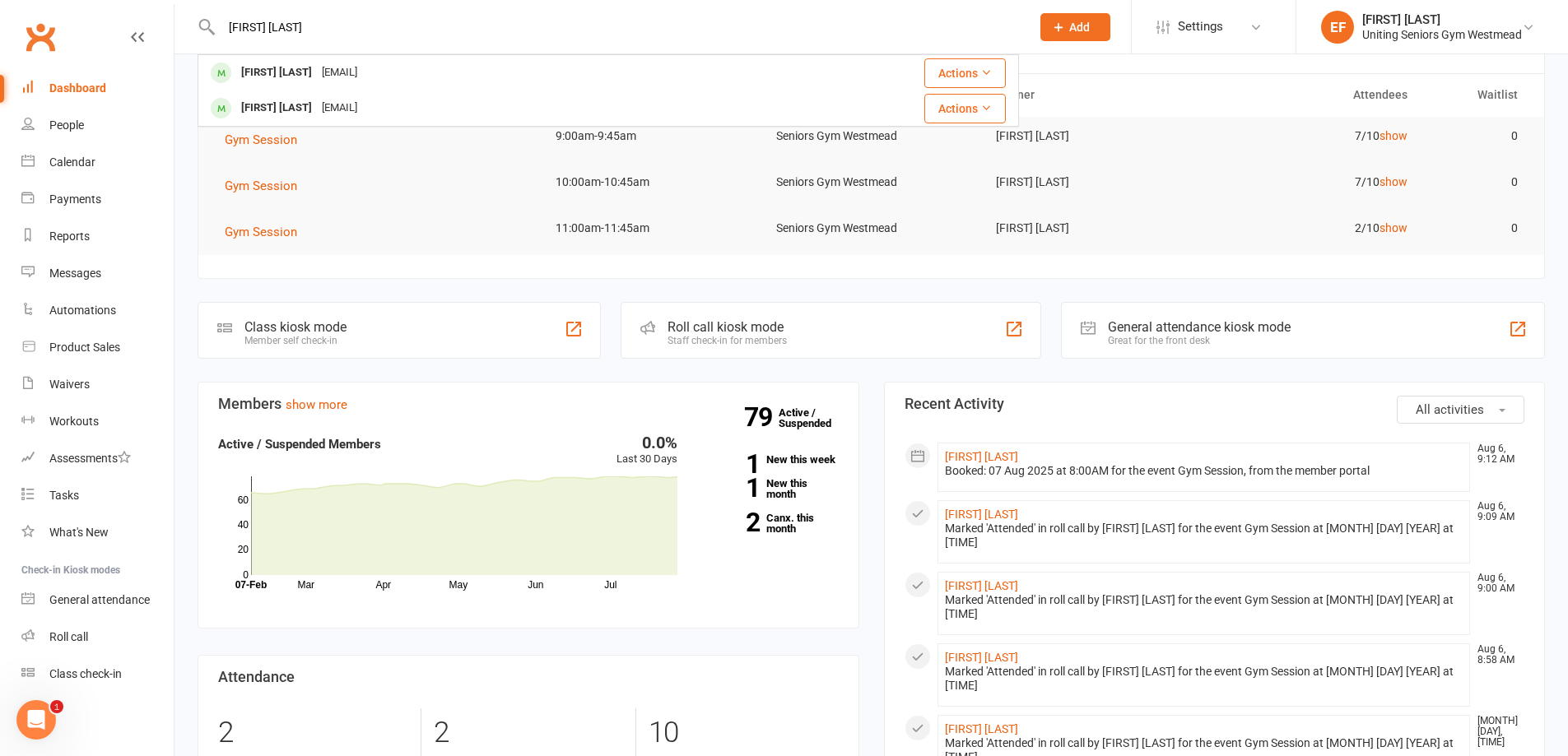 type 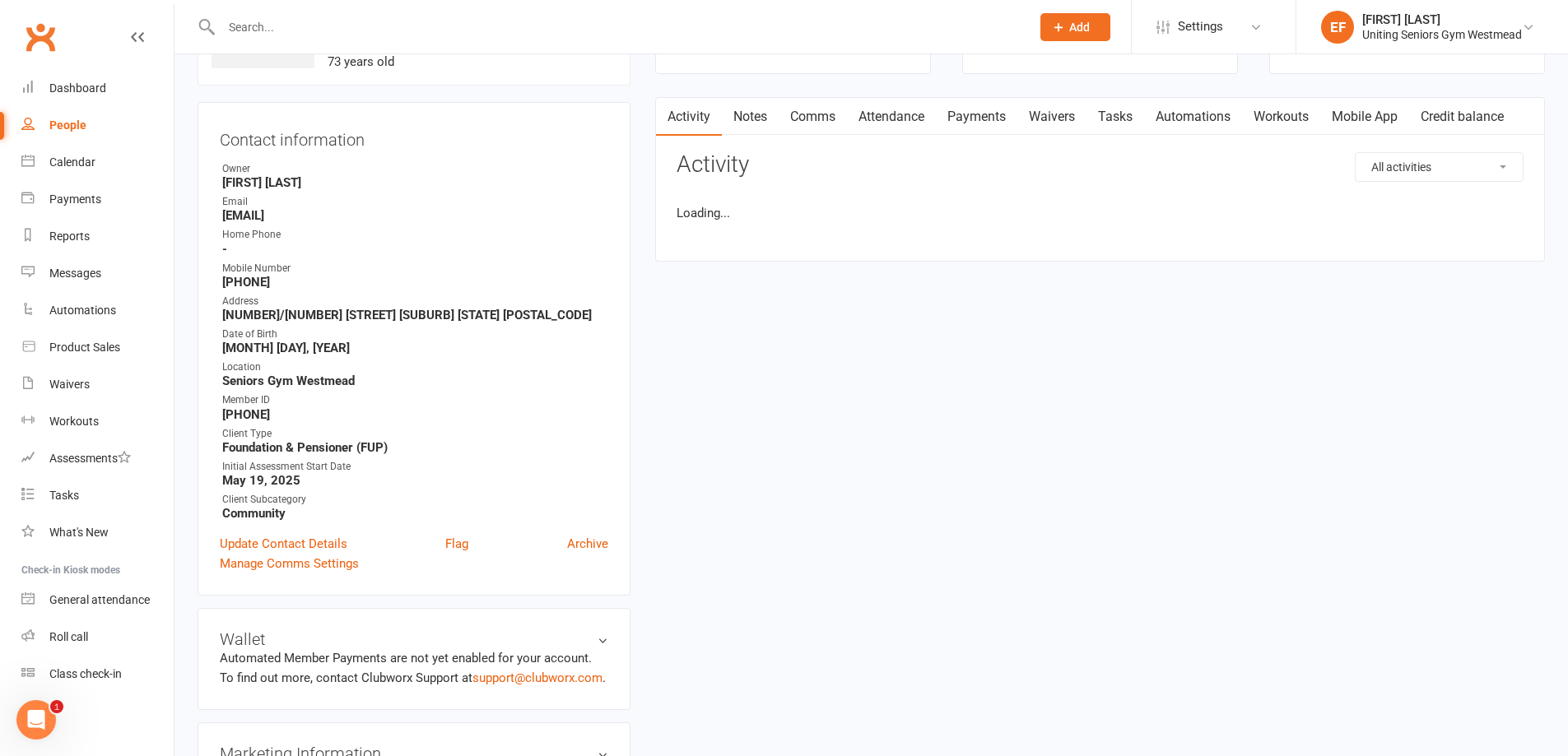 scroll, scrollTop: 0, scrollLeft: 0, axis: both 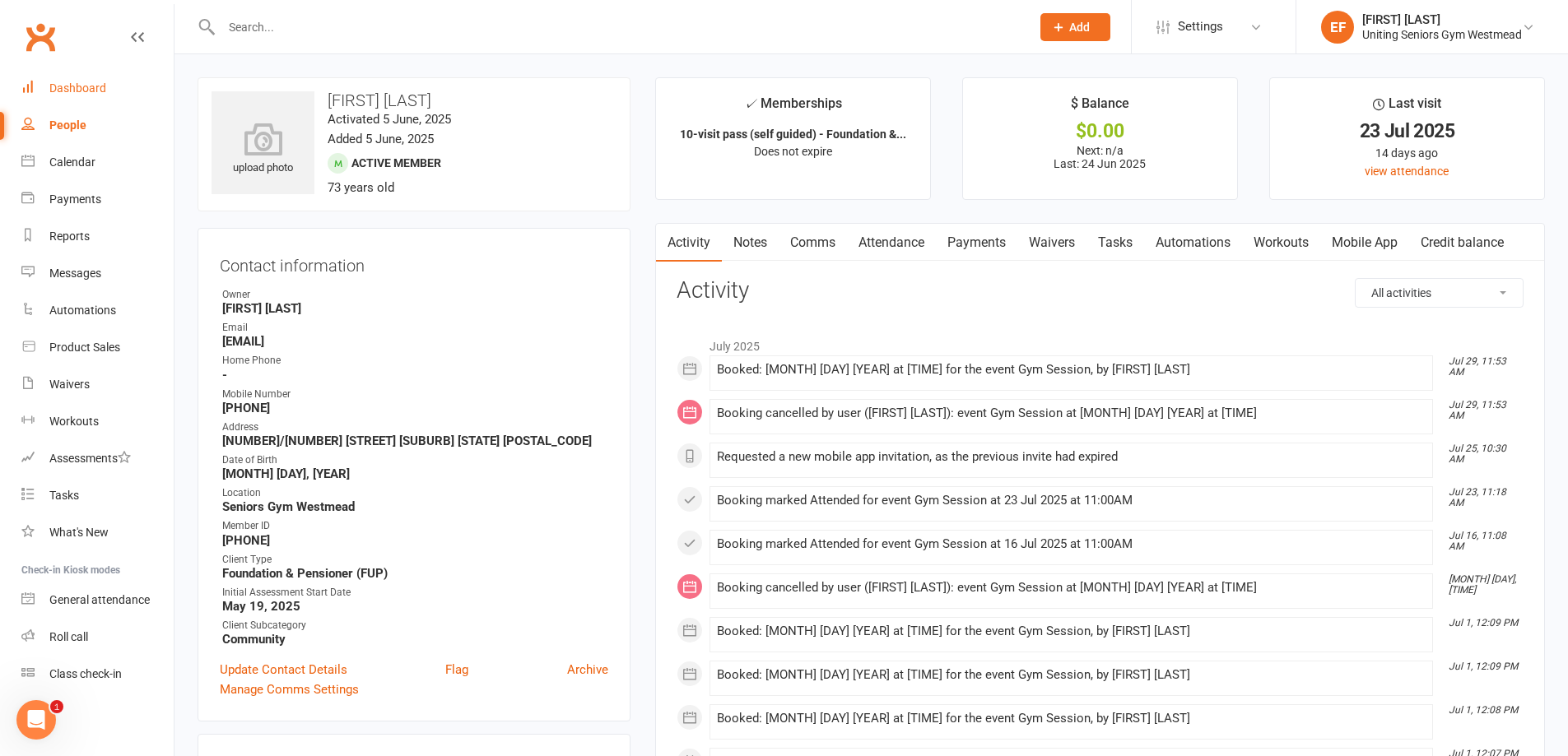click on "Dashboard" at bounding box center (97, 88) 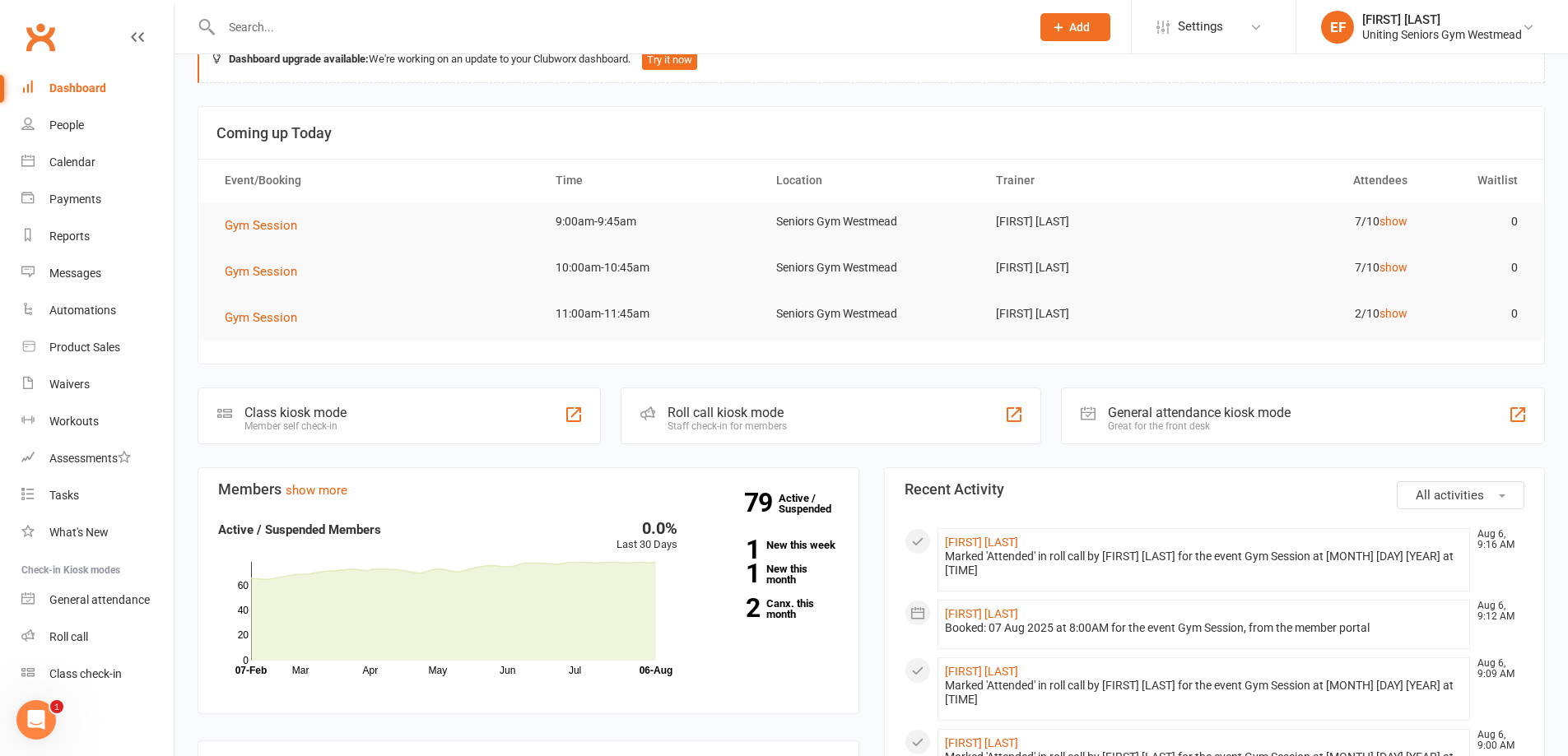 scroll, scrollTop: 0, scrollLeft: 0, axis: both 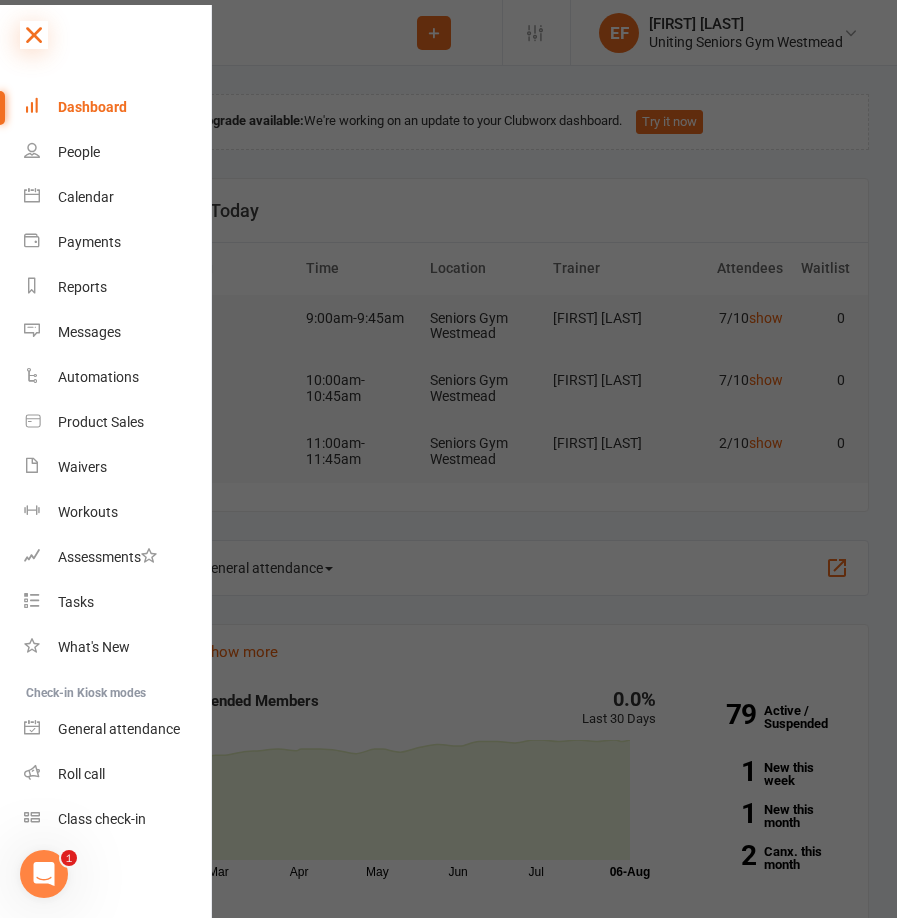 click at bounding box center [34, 35] 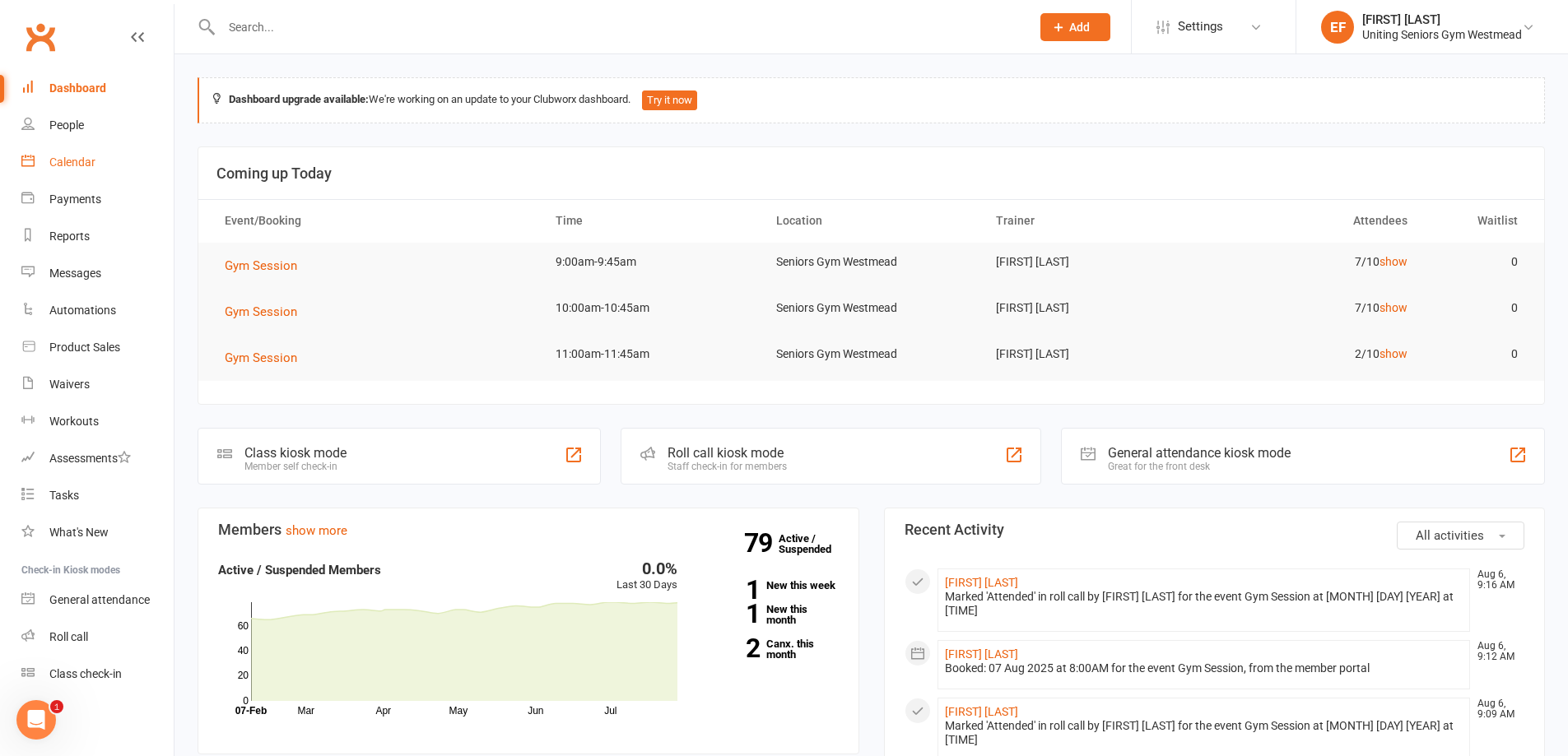 click on "Calendar" at bounding box center [97, 162] 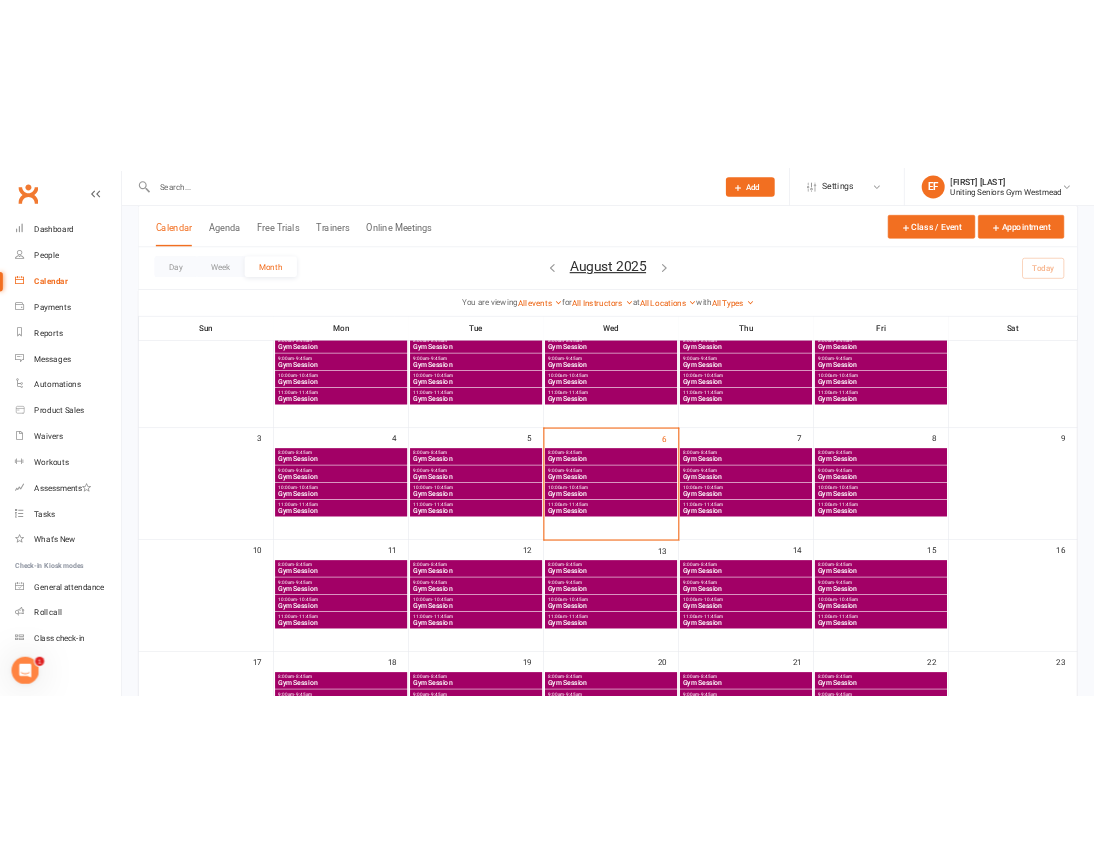 scroll, scrollTop: 200, scrollLeft: 0, axis: vertical 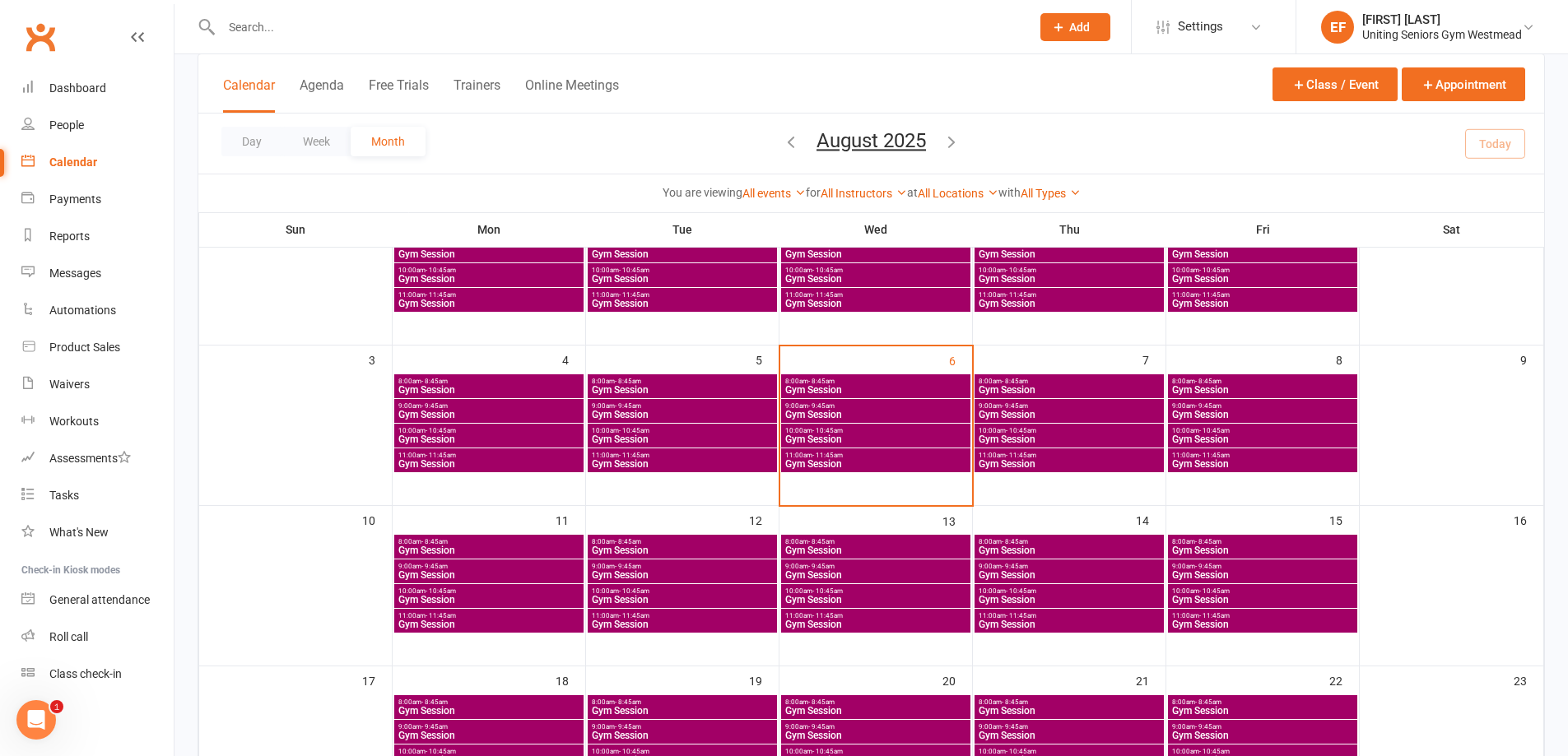 click on "Gym Session" at bounding box center [1263, 415] 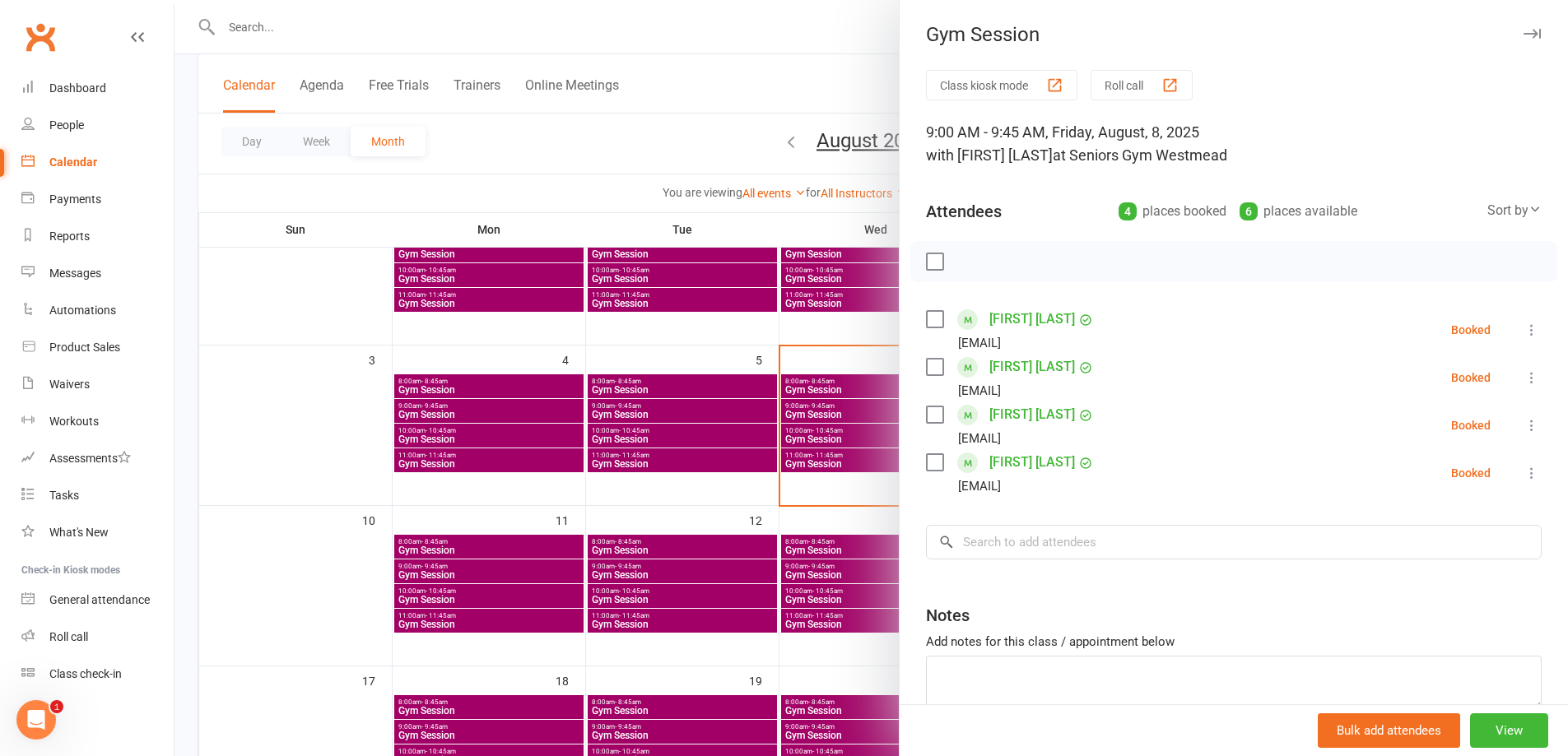 click at bounding box center (871, 378) 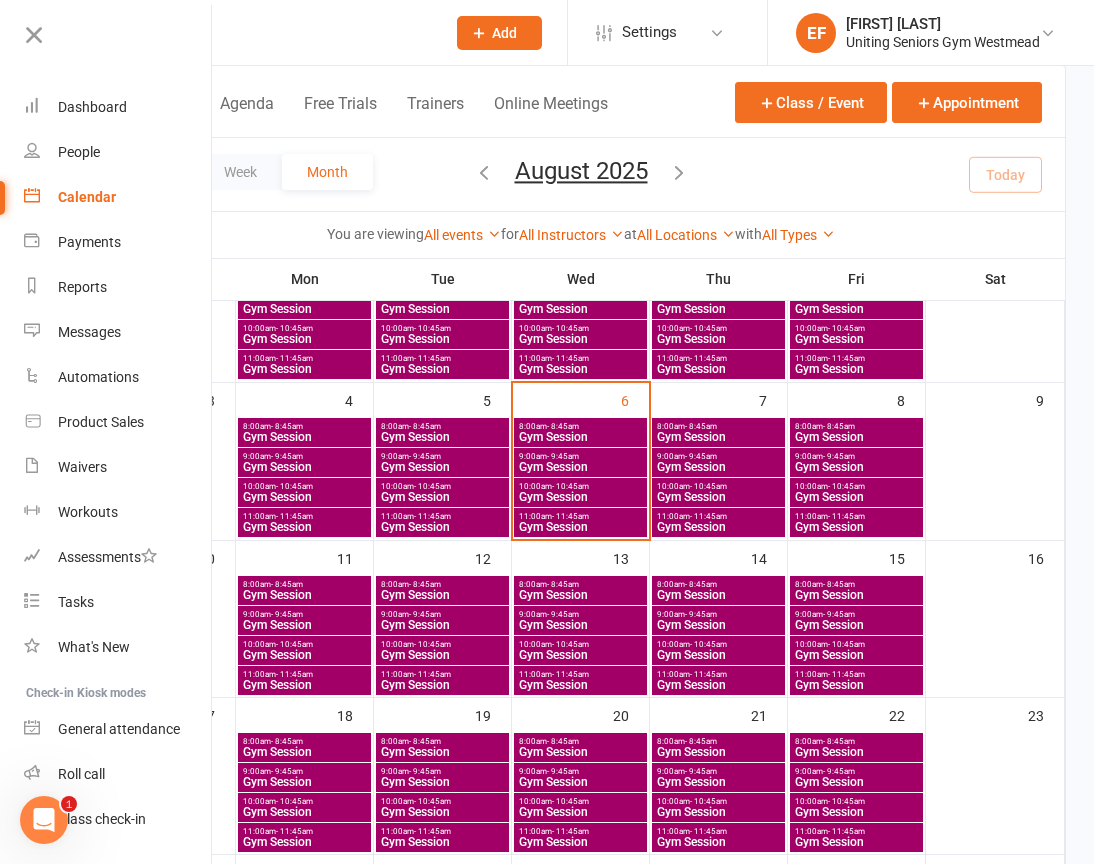 click on "10:00am  - 10:45am" at bounding box center (580, 486) 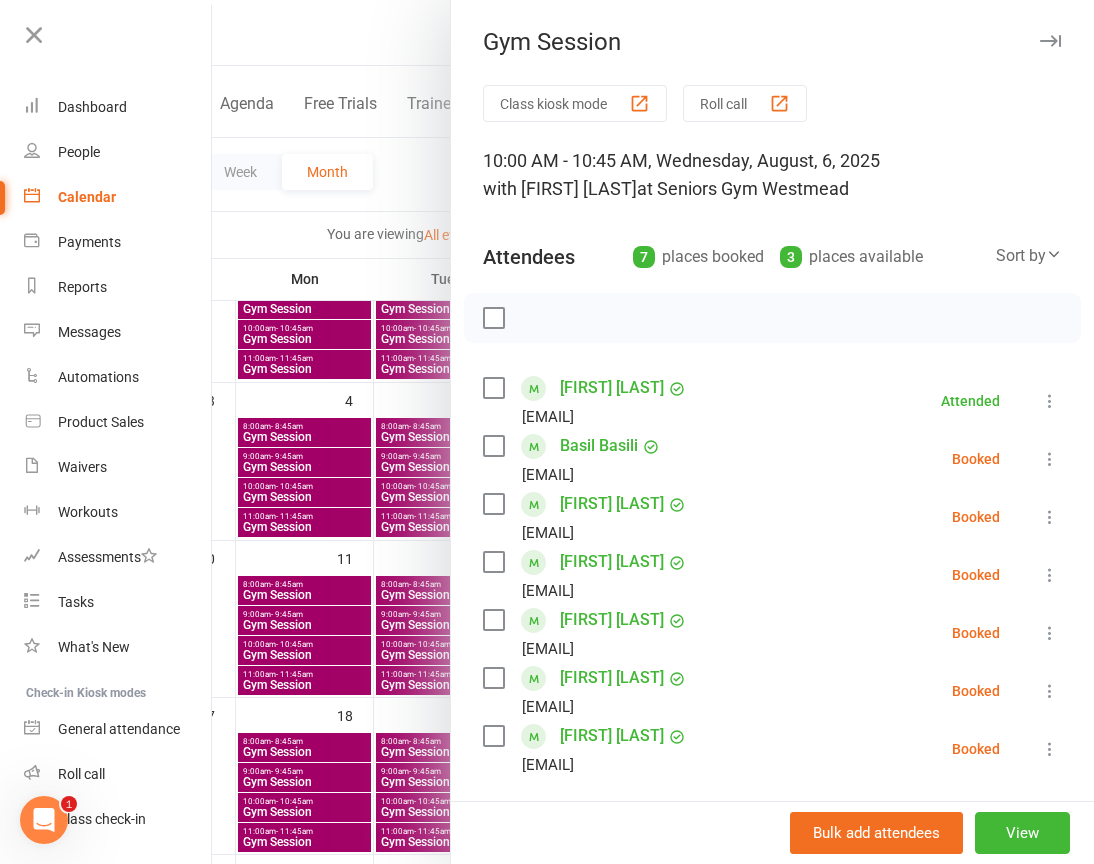 scroll, scrollTop: 100, scrollLeft: 0, axis: vertical 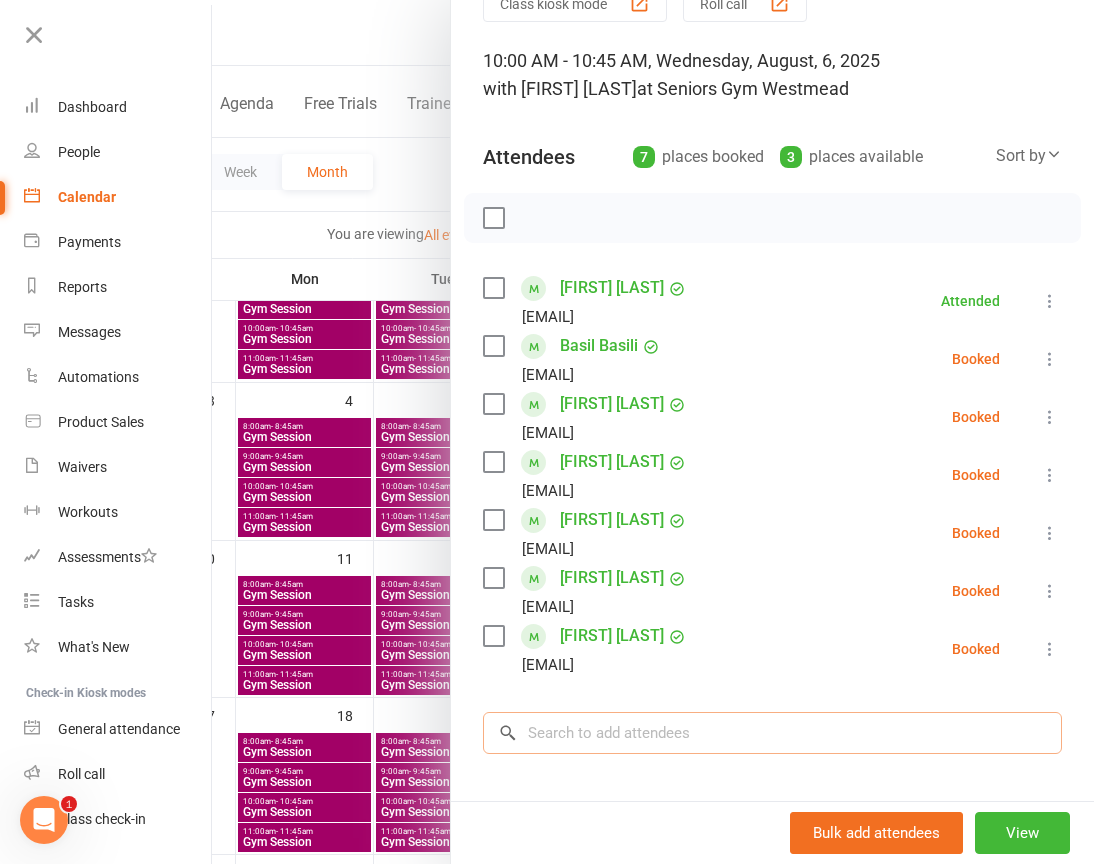 click at bounding box center [772, 733] 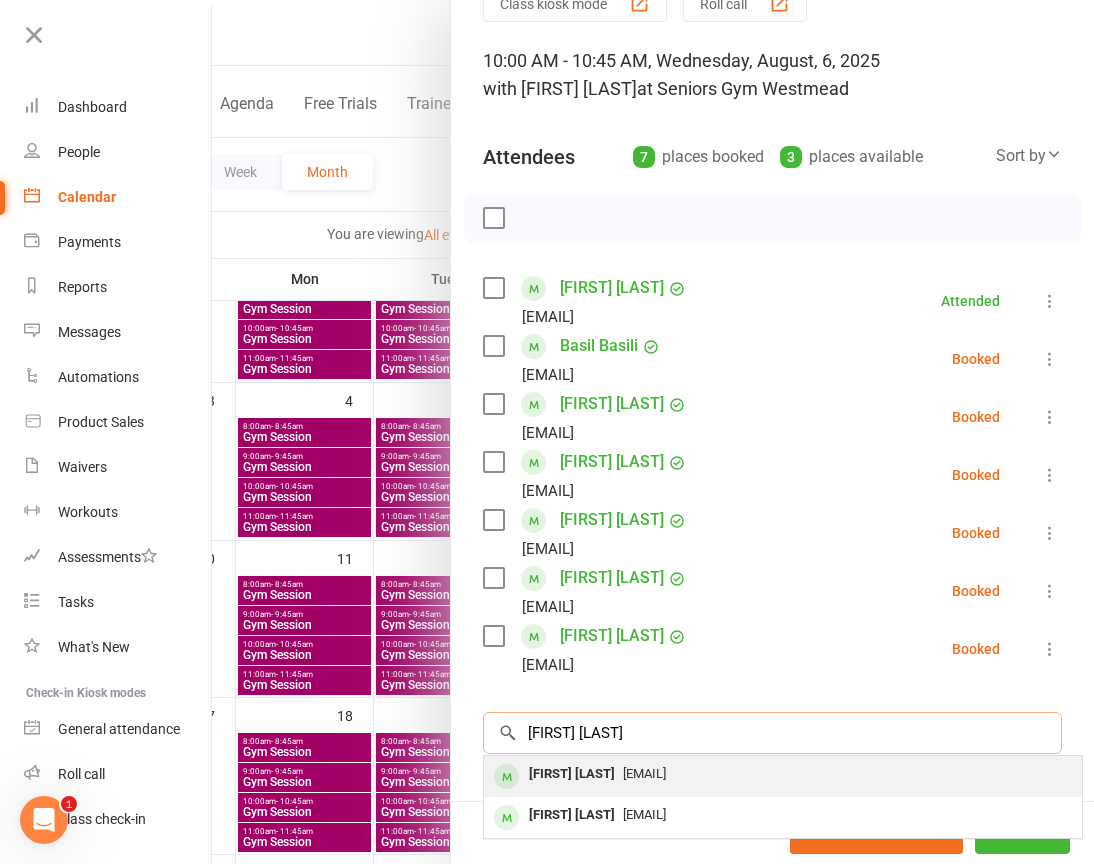 type on "[FIRST] [LAST]" 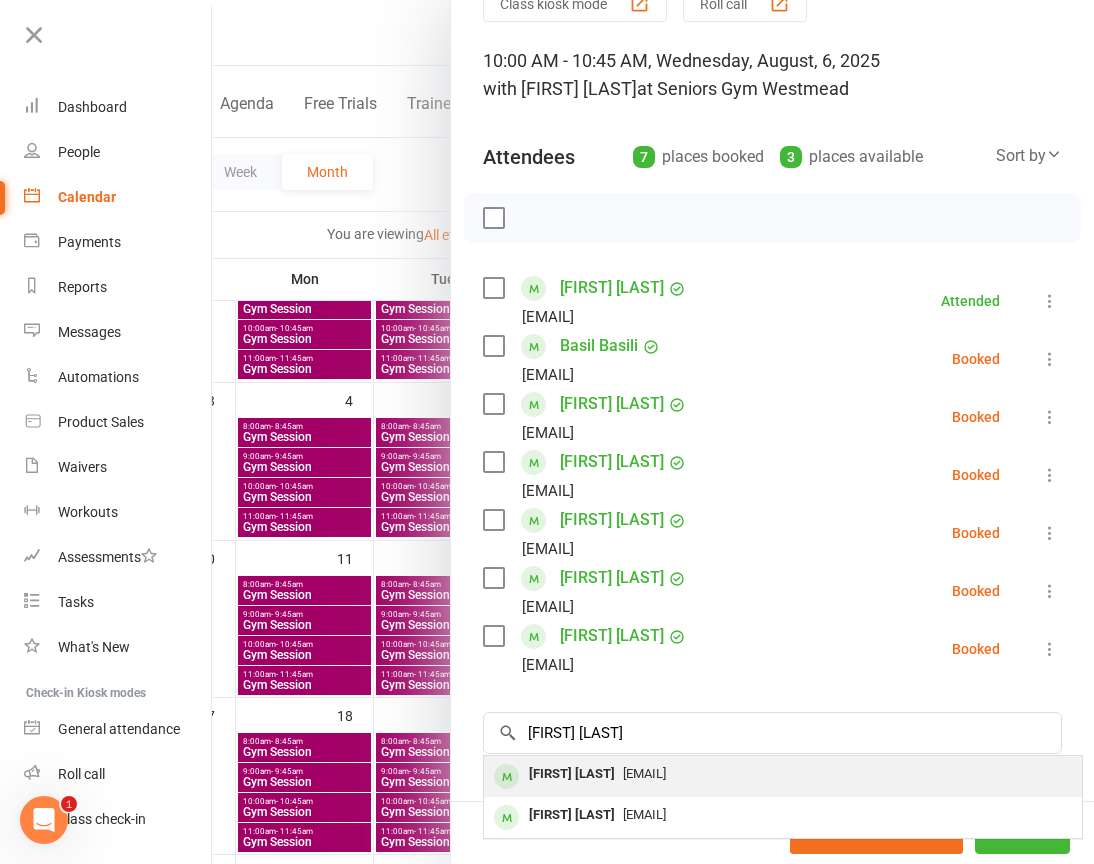 click on "[EMAIL]" at bounding box center [644, 773] 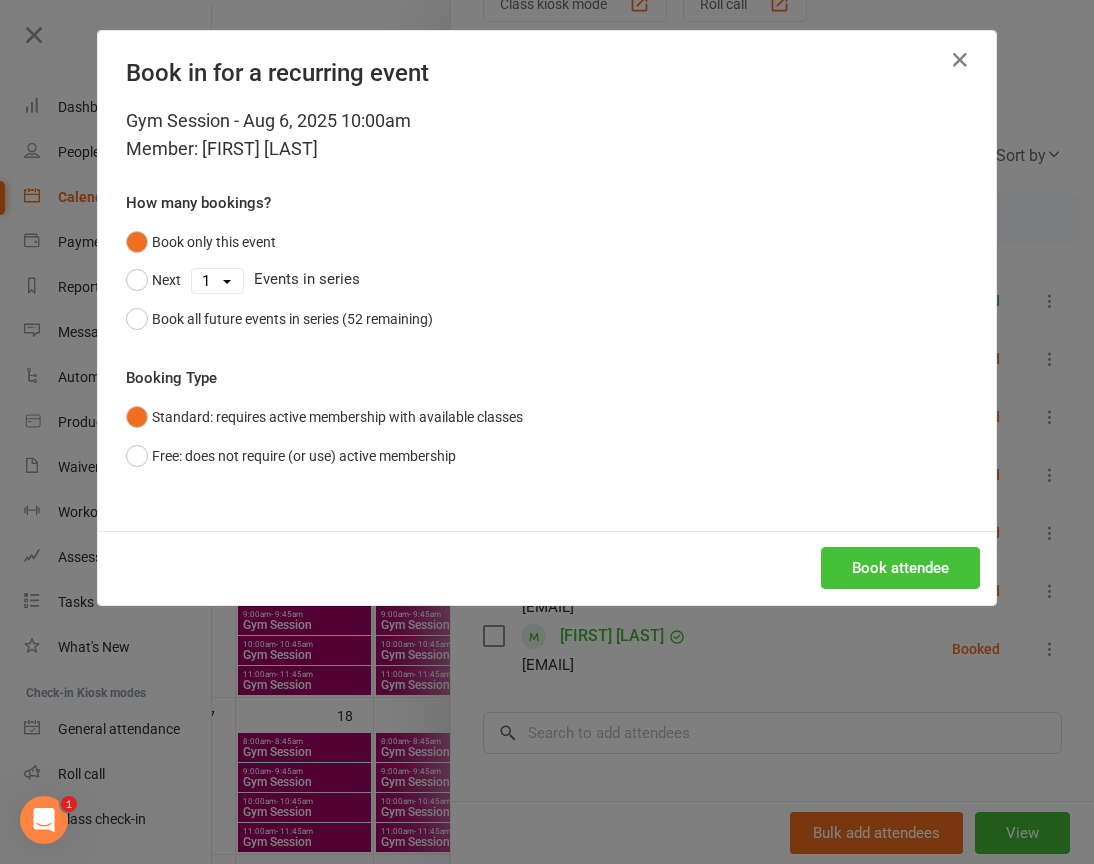 click on "Book attendee" at bounding box center [900, 568] 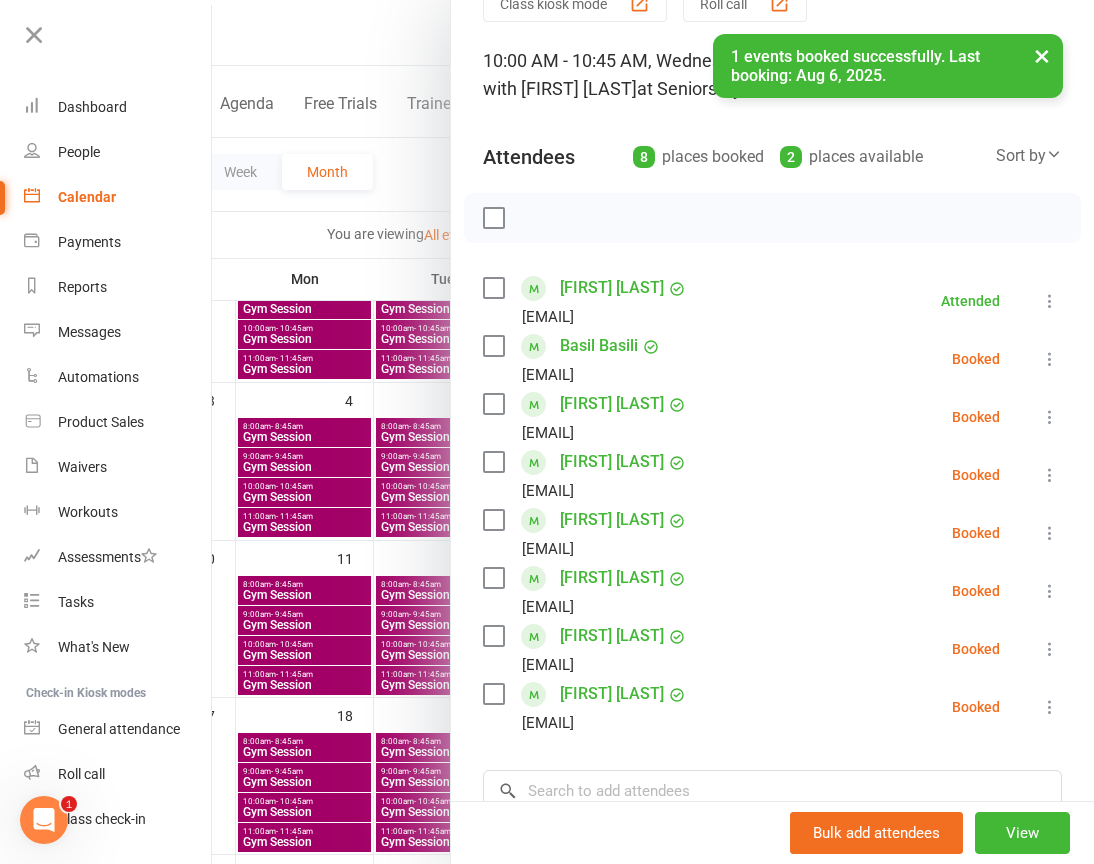 click on "×" at bounding box center (1042, 55) 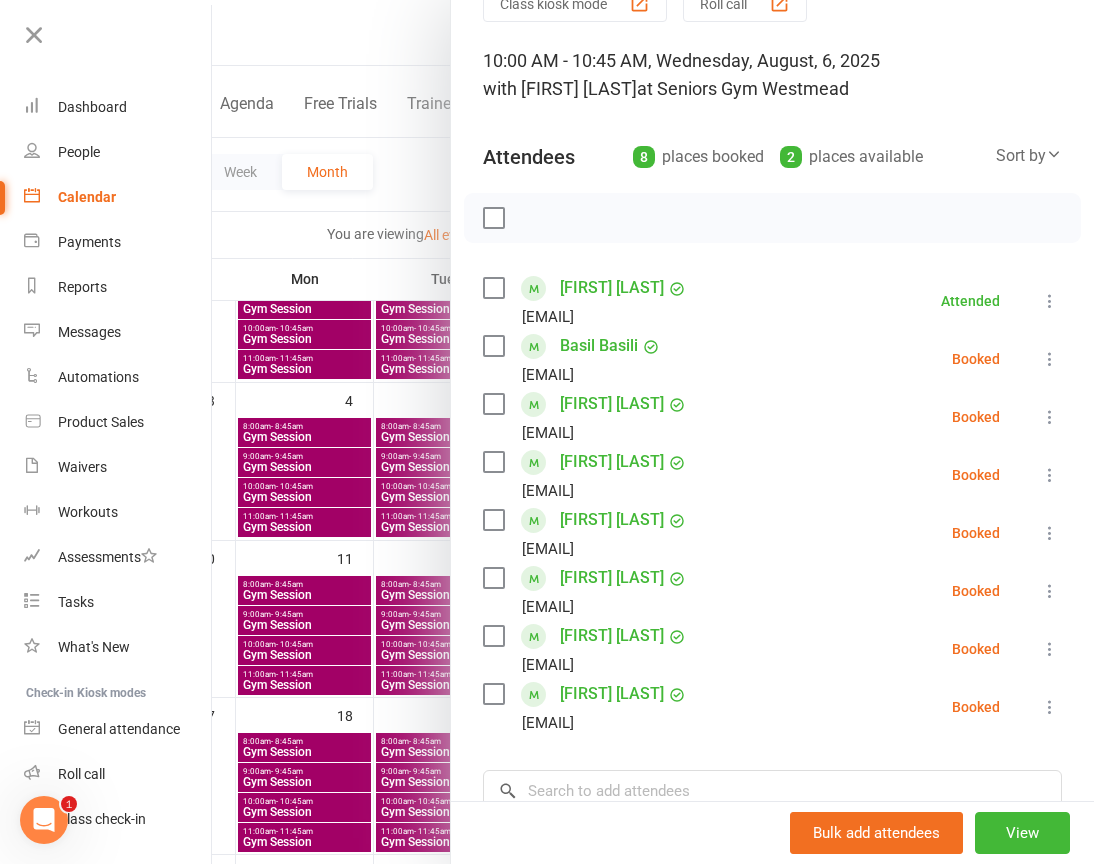 click at bounding box center (653, 432) 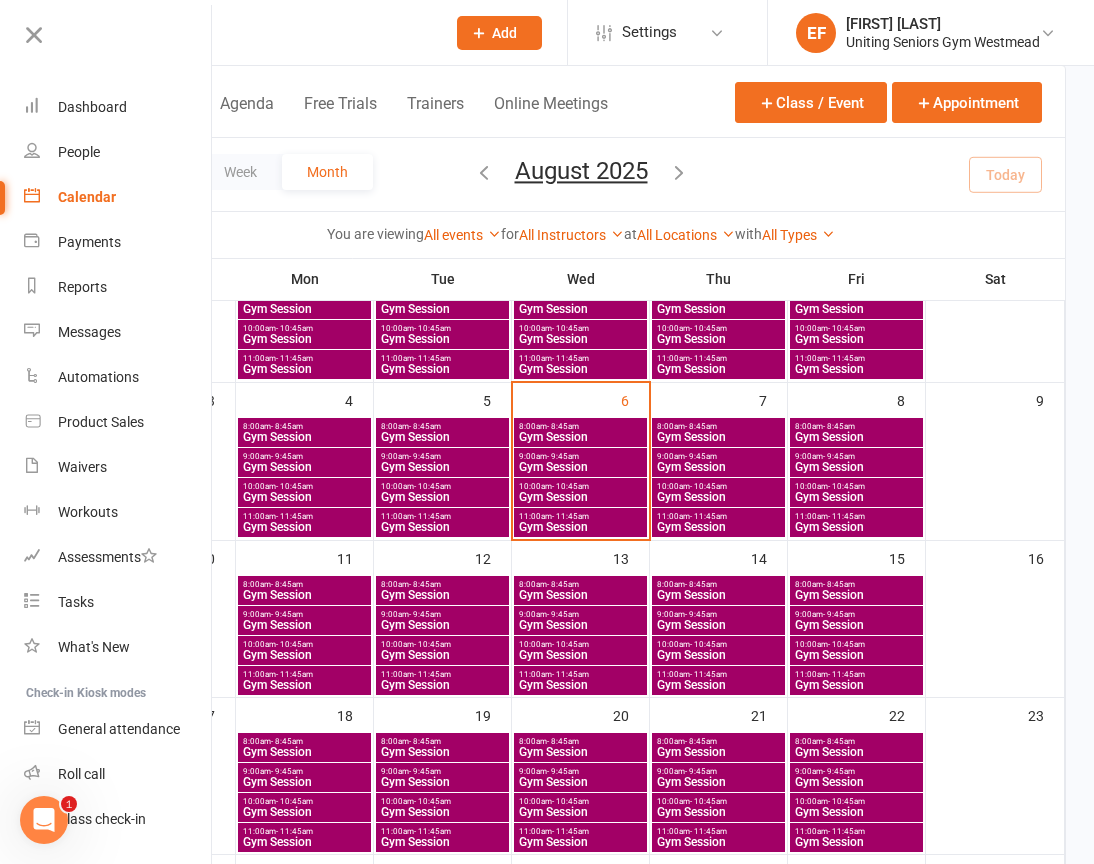 click at bounding box center [34, 35] 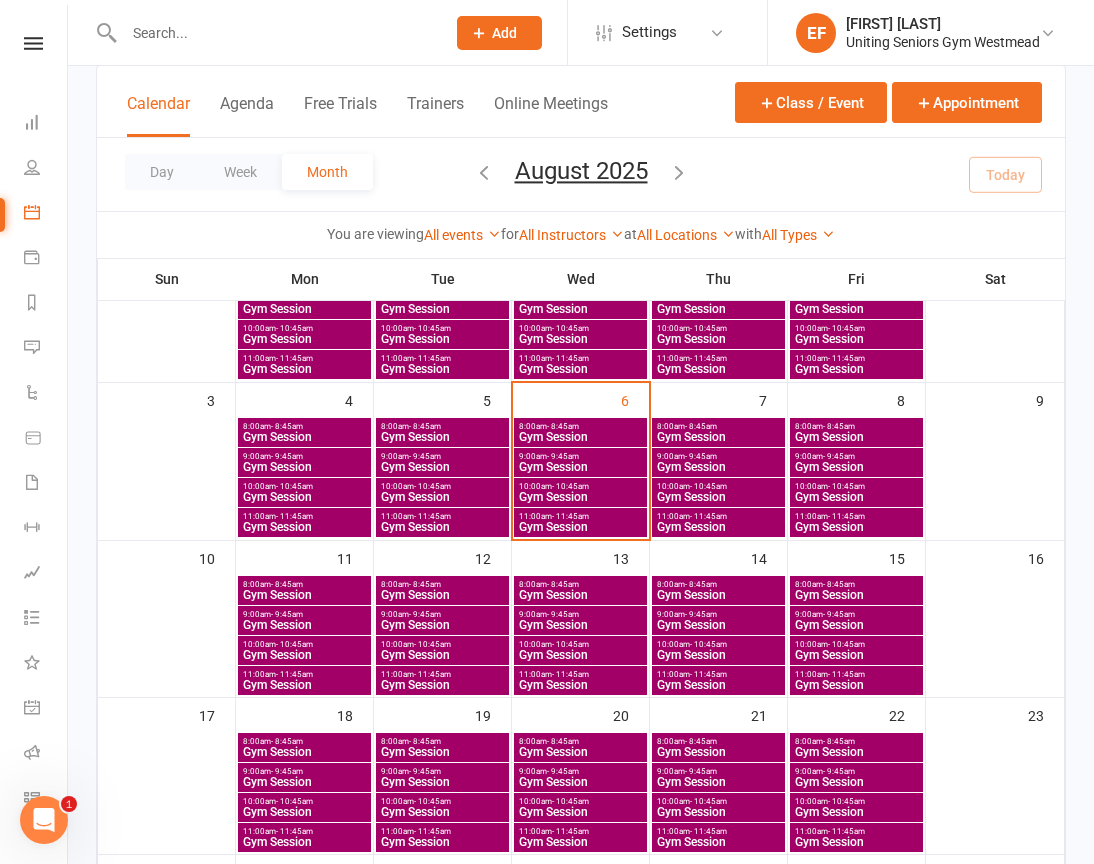 click on "Gym Session" at bounding box center [580, 497] 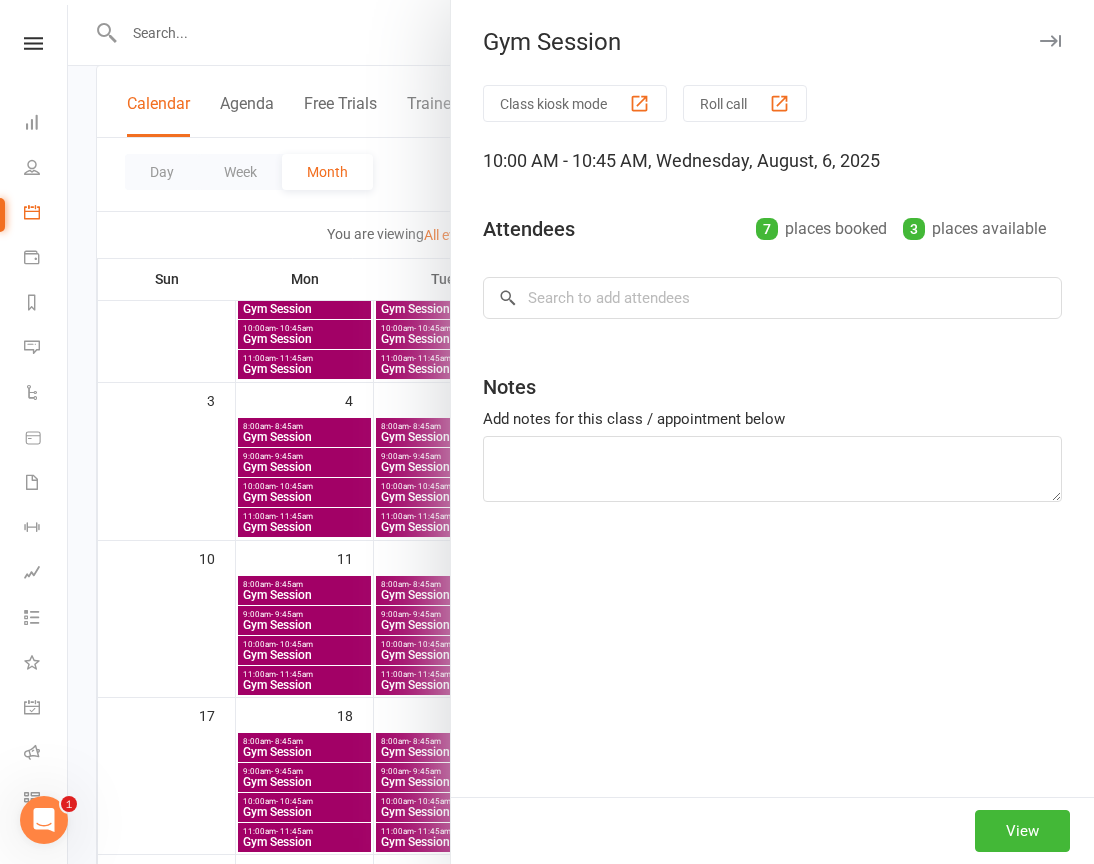 click at bounding box center (581, 432) 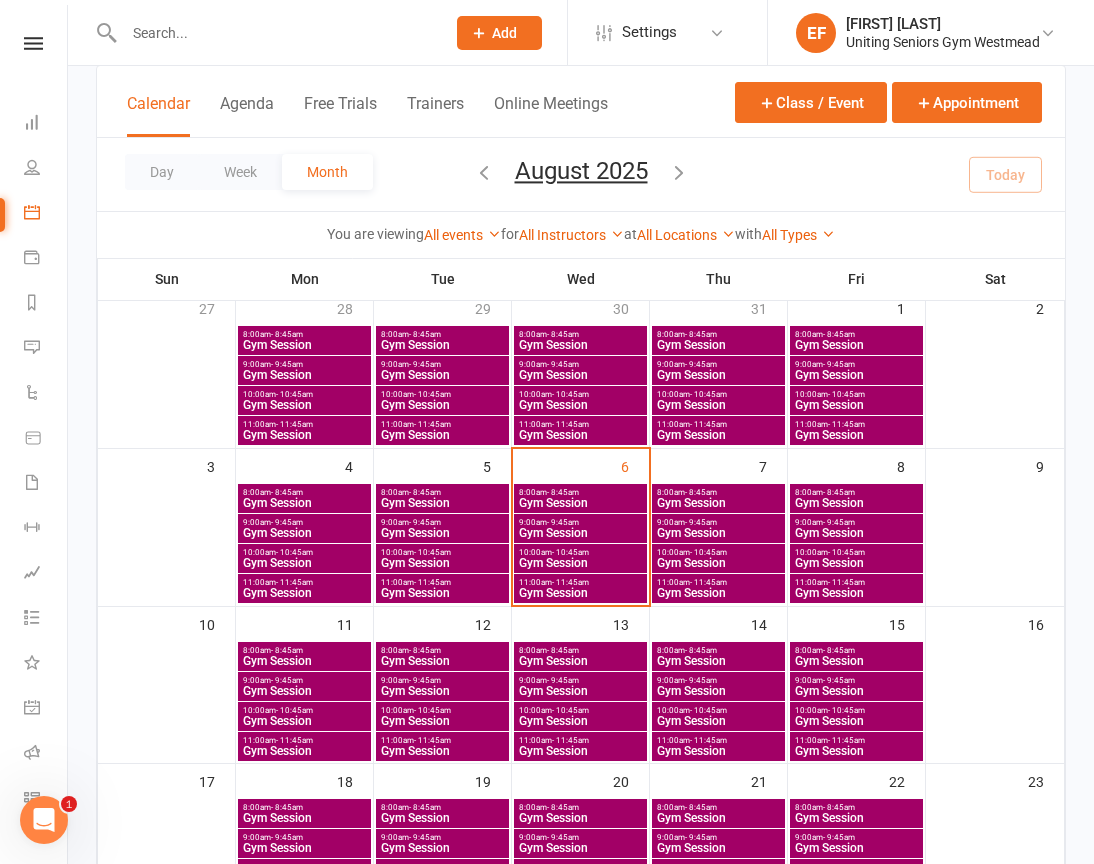 scroll, scrollTop: 100, scrollLeft: 0, axis: vertical 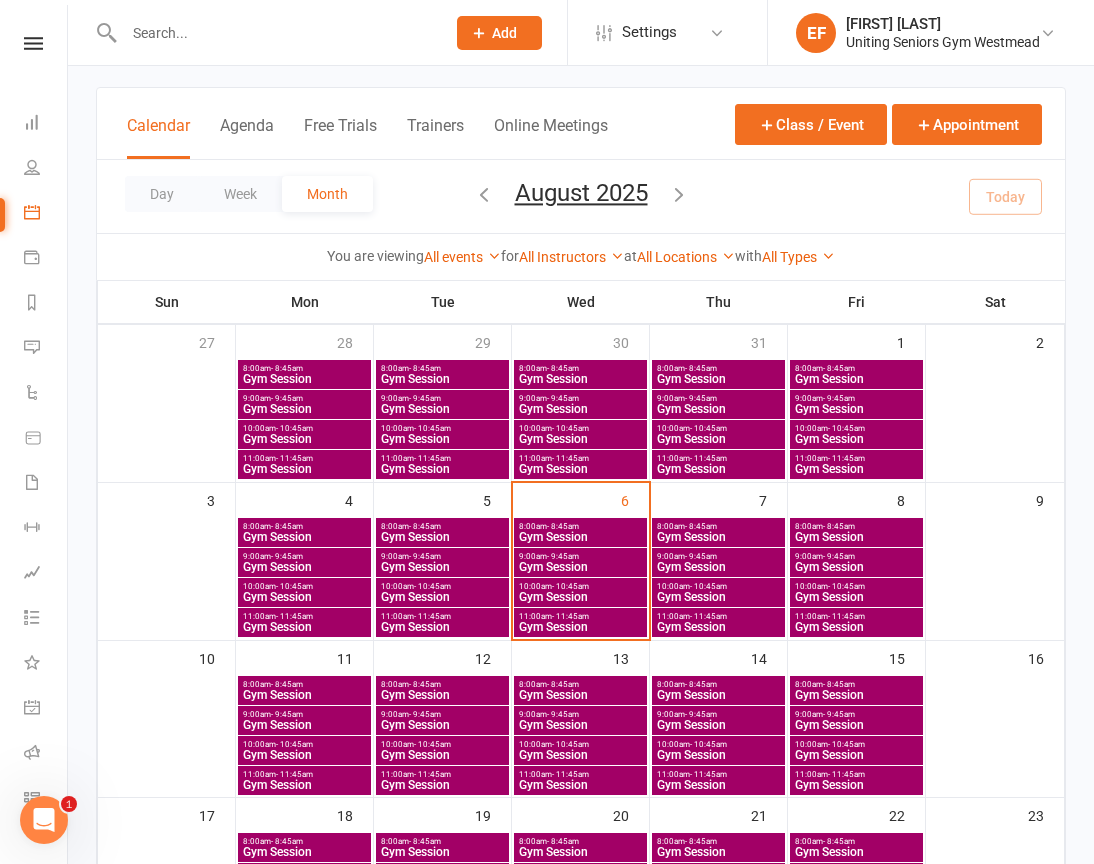 click on "Gym Session" at bounding box center [580, 597] 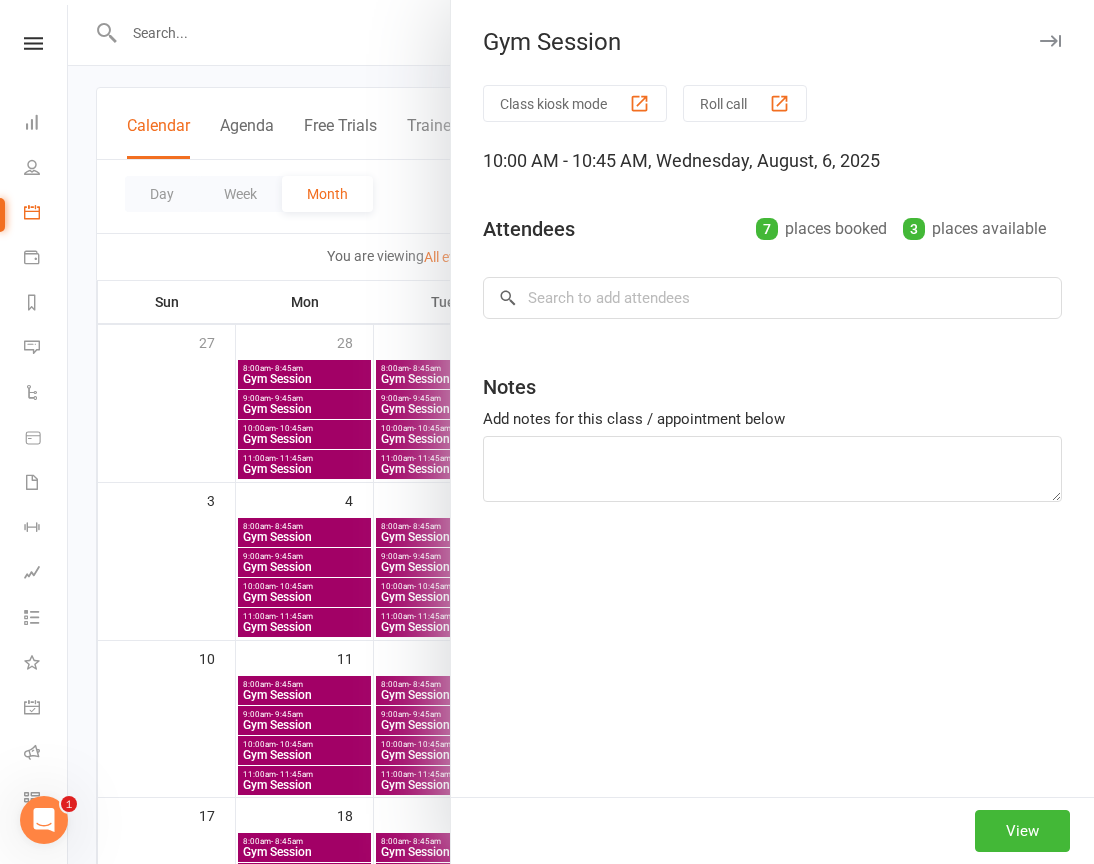 click at bounding box center [581, 432] 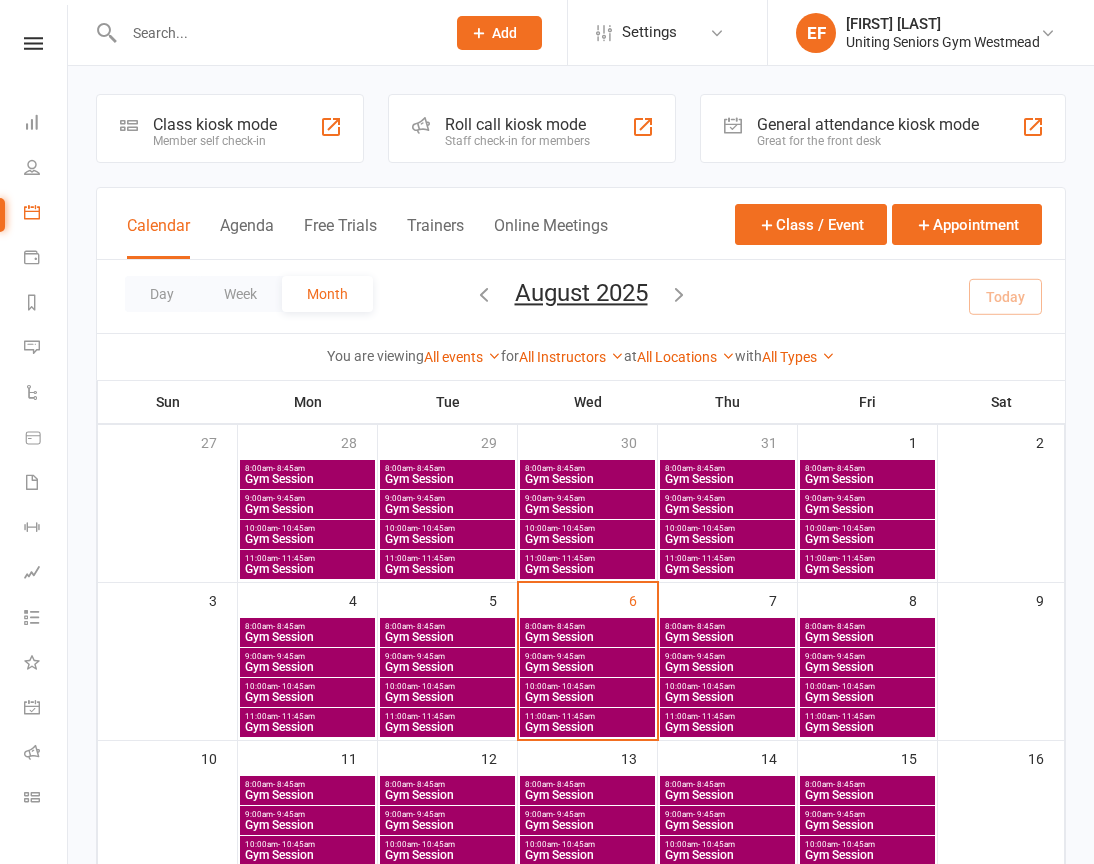 scroll, scrollTop: 100, scrollLeft: 0, axis: vertical 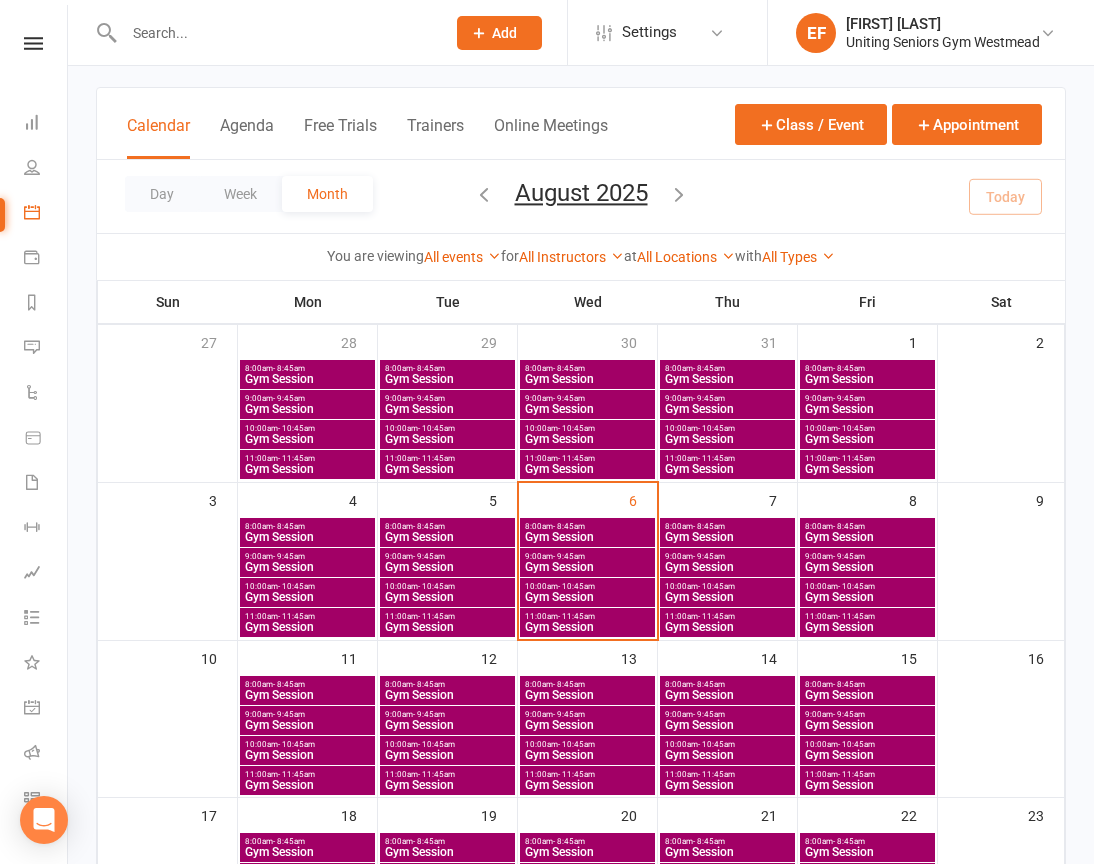 click on "Gym Session" at bounding box center (587, 597) 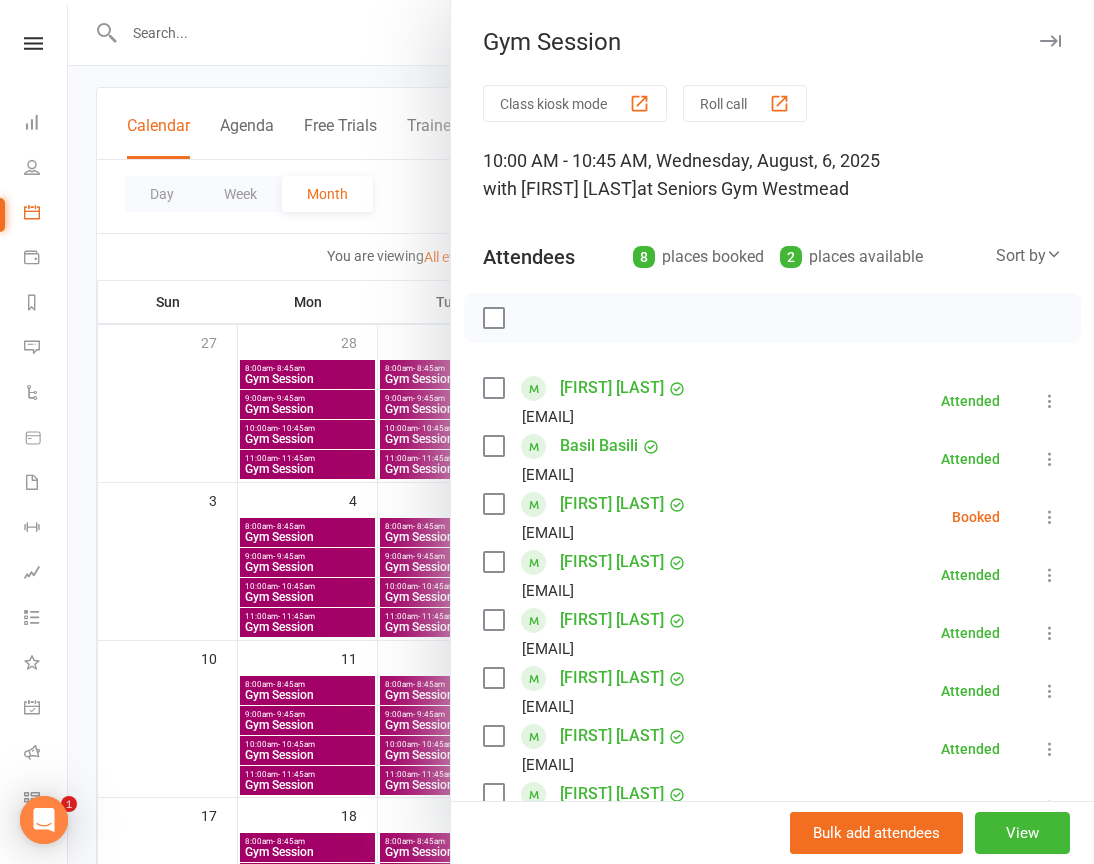 scroll, scrollTop: 0, scrollLeft: 0, axis: both 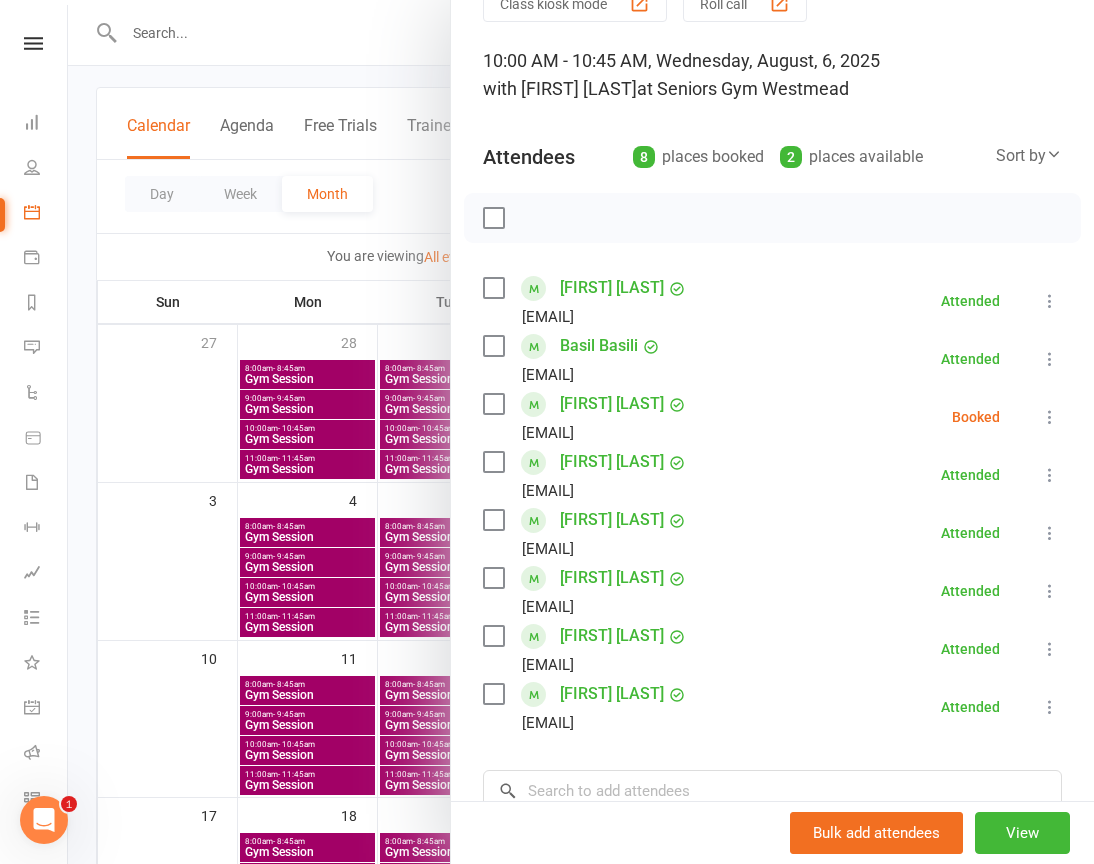 click at bounding box center [1050, 417] 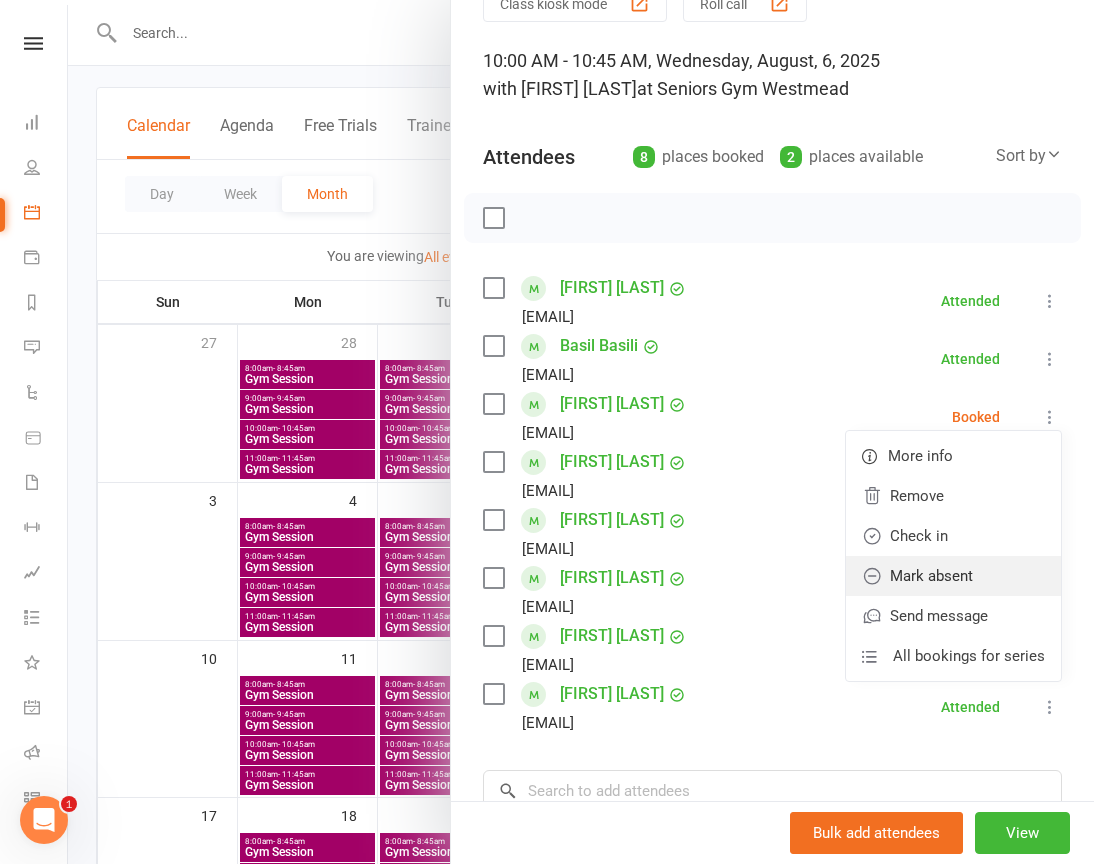 click on "Mark absent" at bounding box center [953, 576] 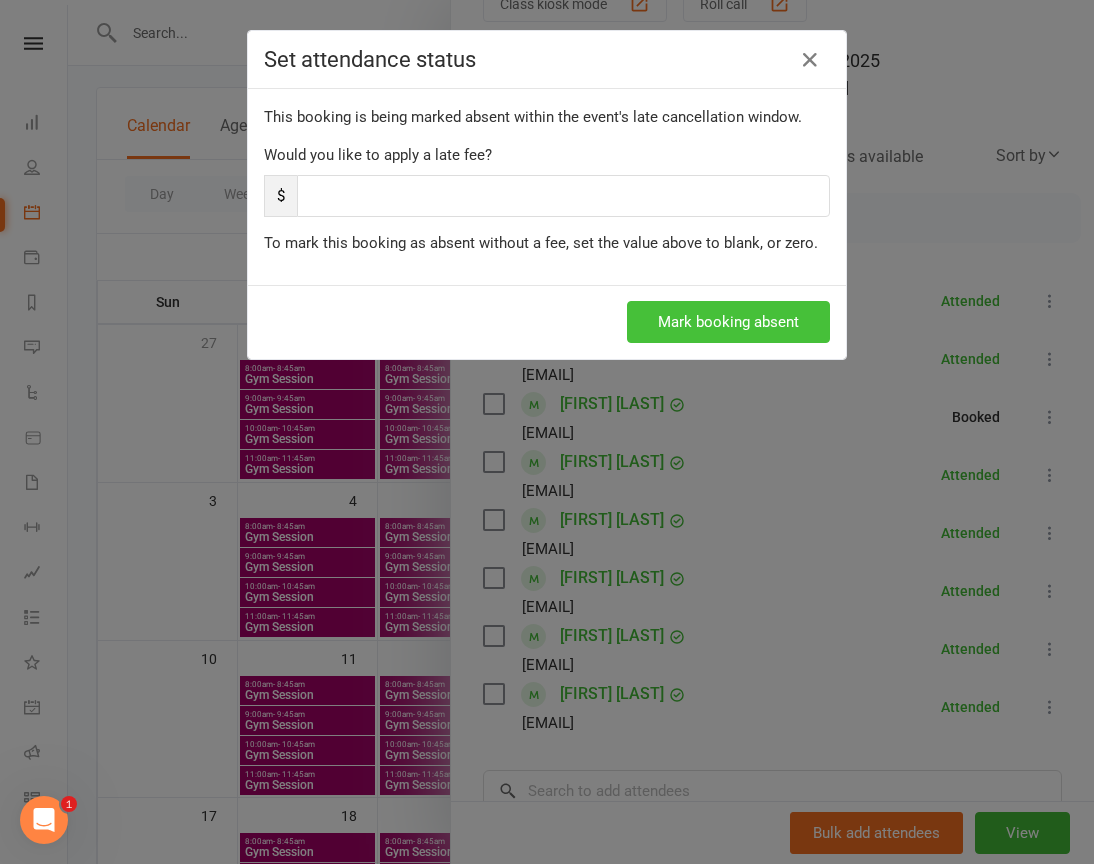 click on "Mark booking absent" at bounding box center [728, 322] 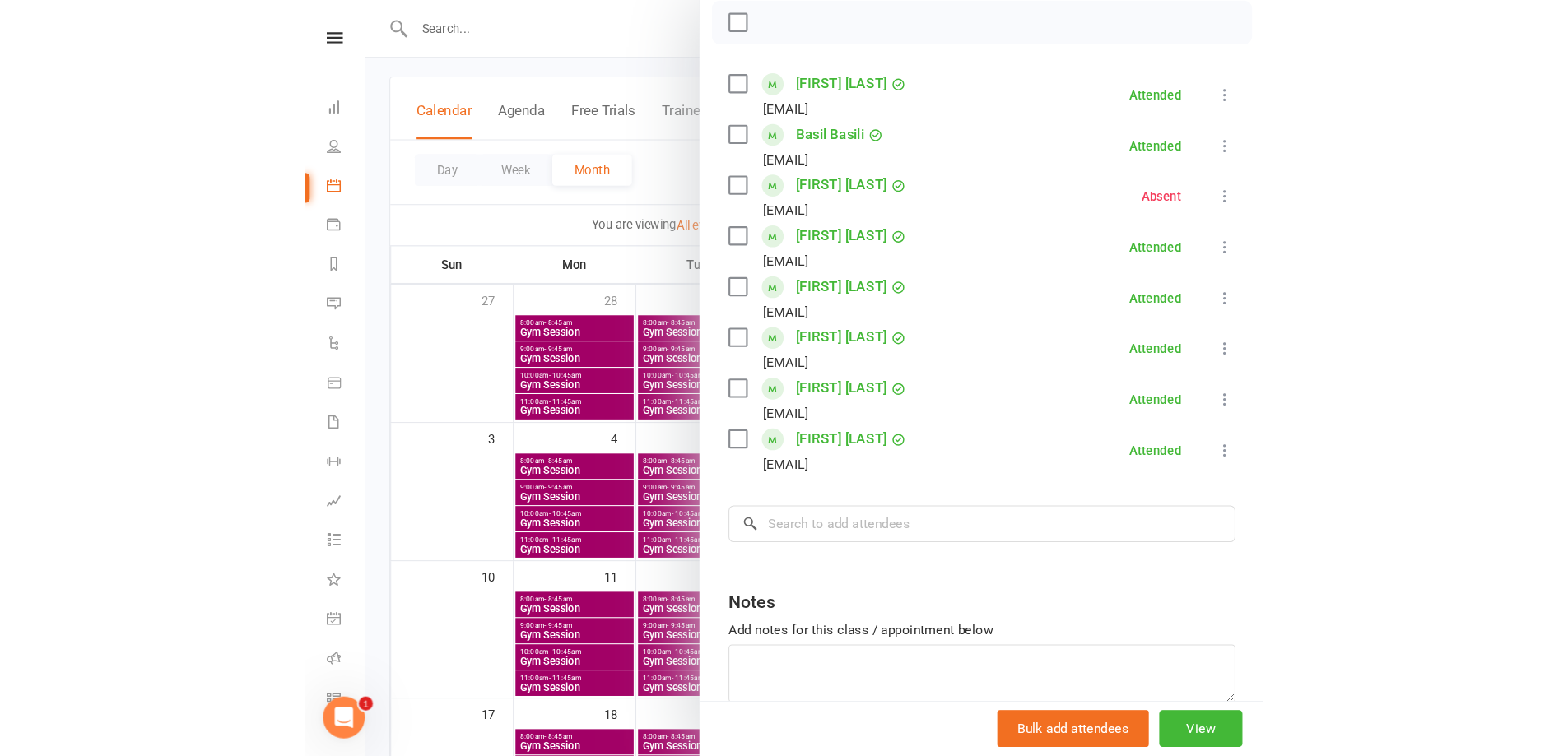 scroll, scrollTop: 247, scrollLeft: 0, axis: vertical 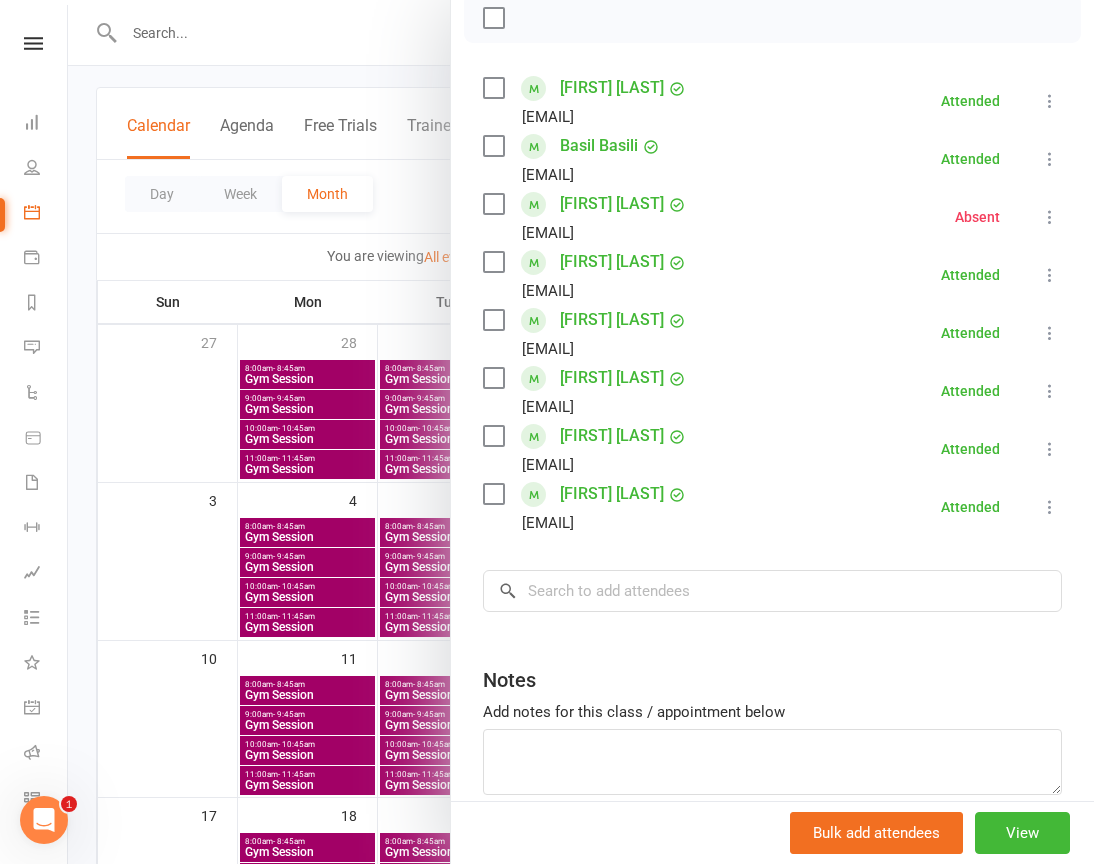 click at bounding box center (581, 432) 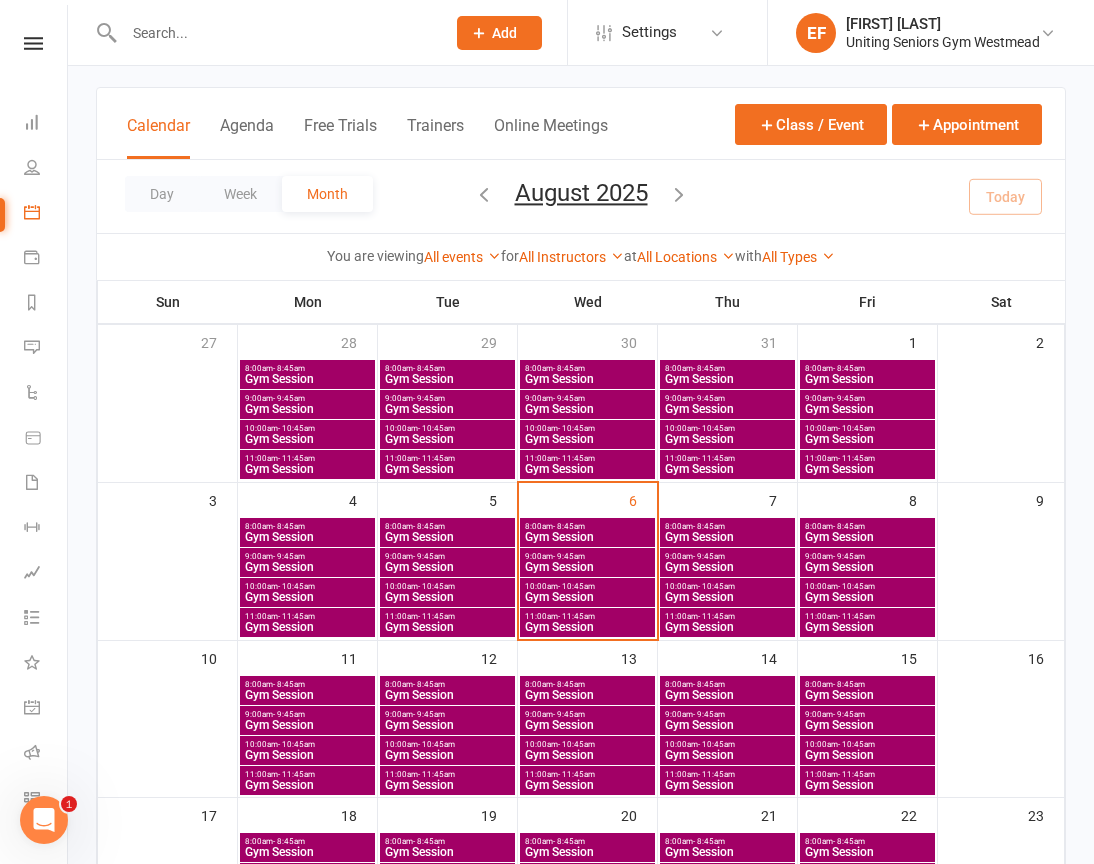 click on "11:00am  - 11:45am Gym Session" at bounding box center [587, 622] 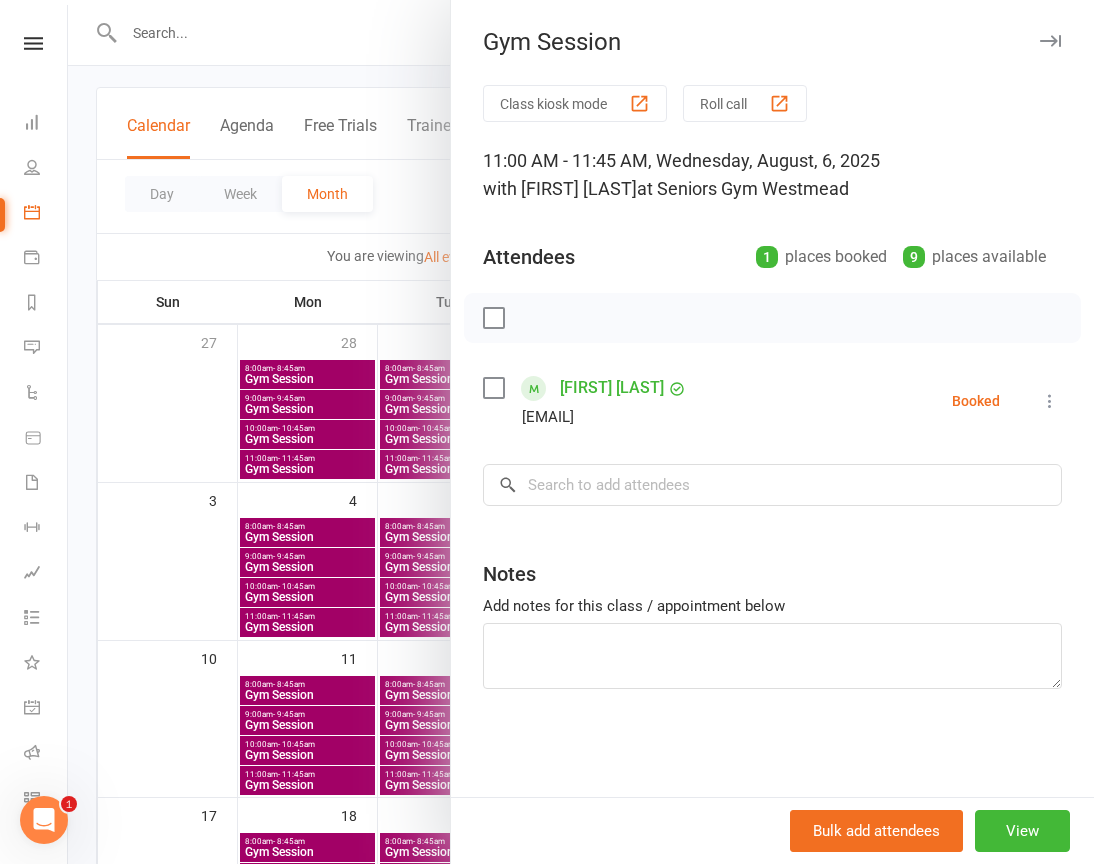 click at bounding box center (581, 432) 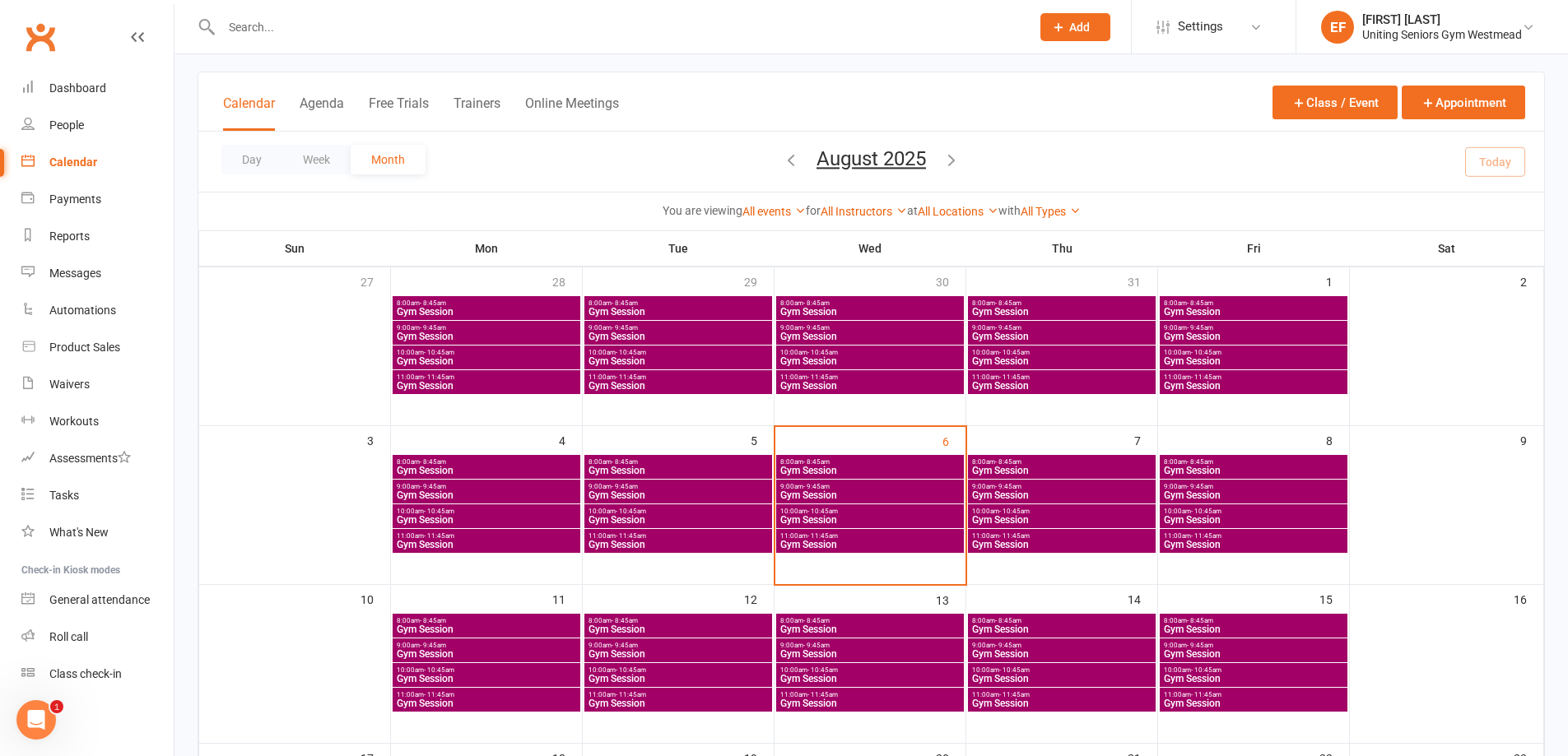 scroll, scrollTop: 165, scrollLeft: 0, axis: vertical 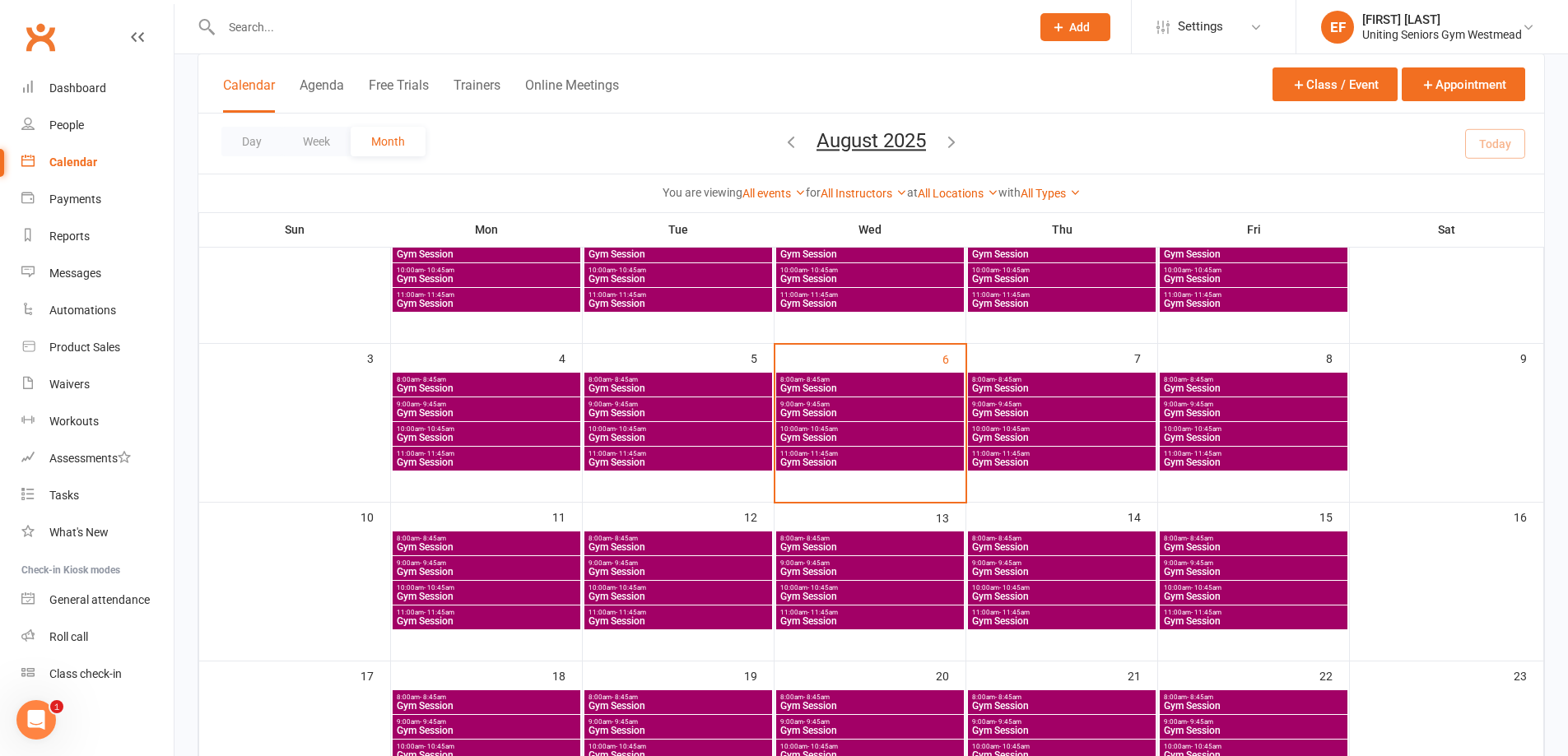 click on "11:00am  - 11:45am" at bounding box center (870, 453) 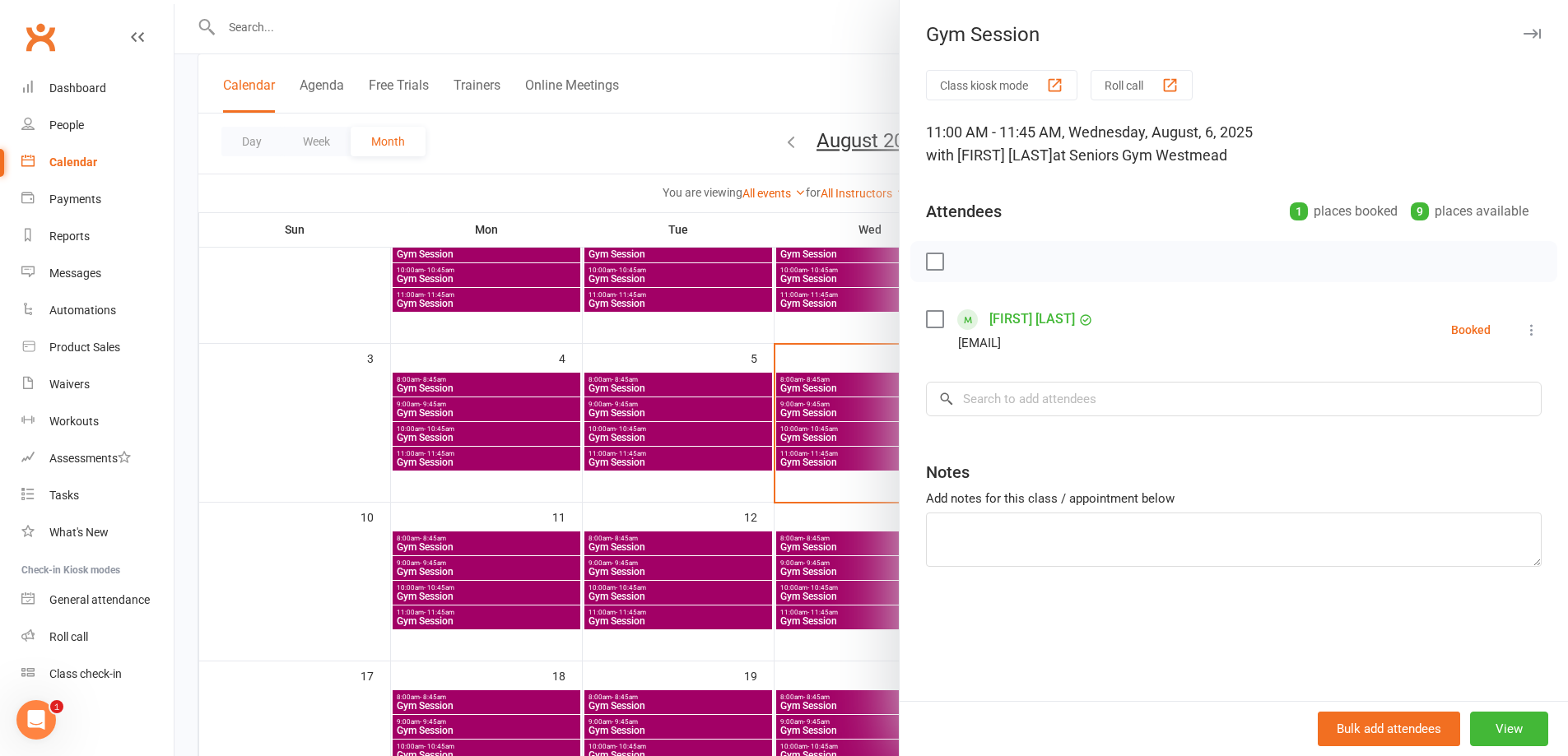 click at bounding box center (871, 378) 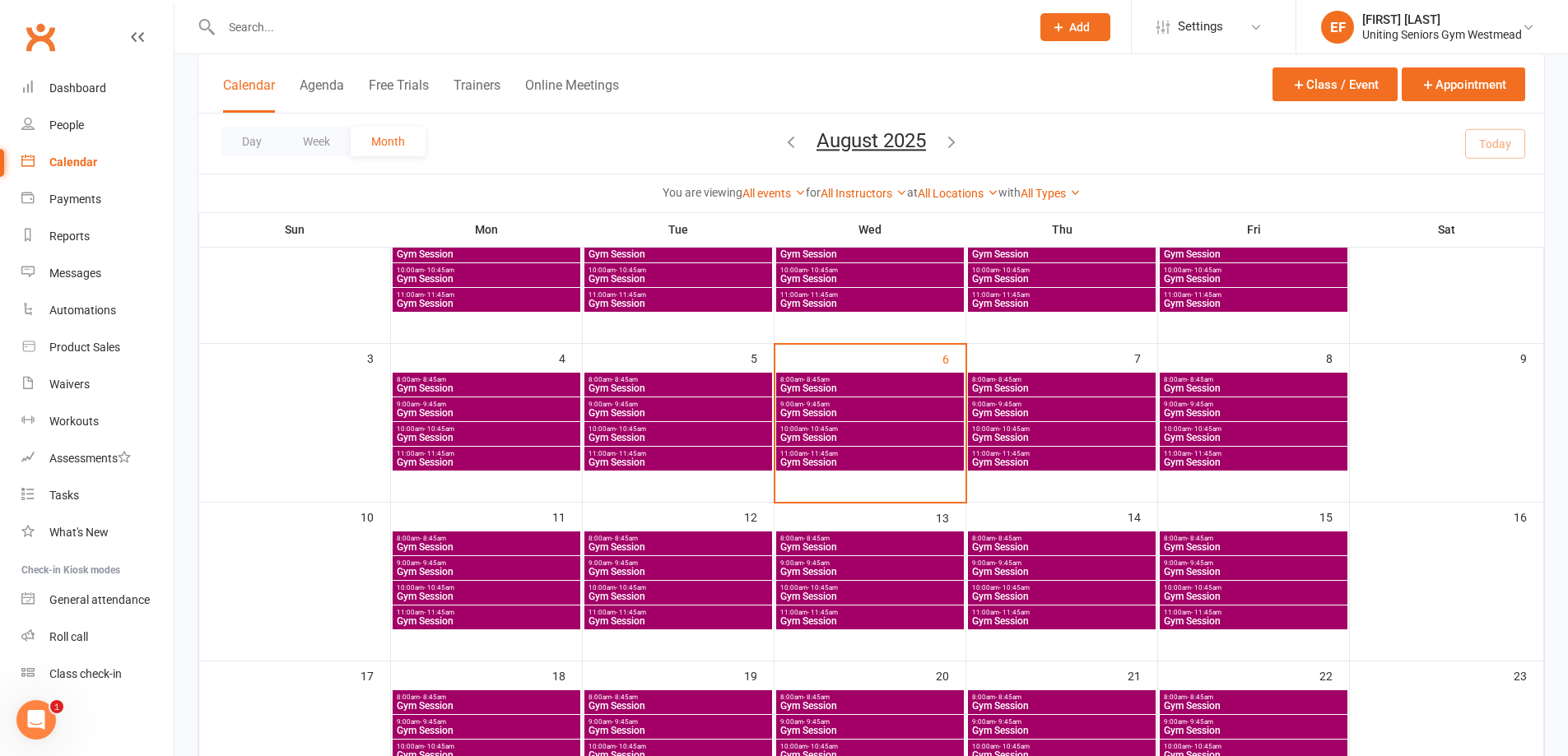 click on "Gym Session" at bounding box center [870, 462] 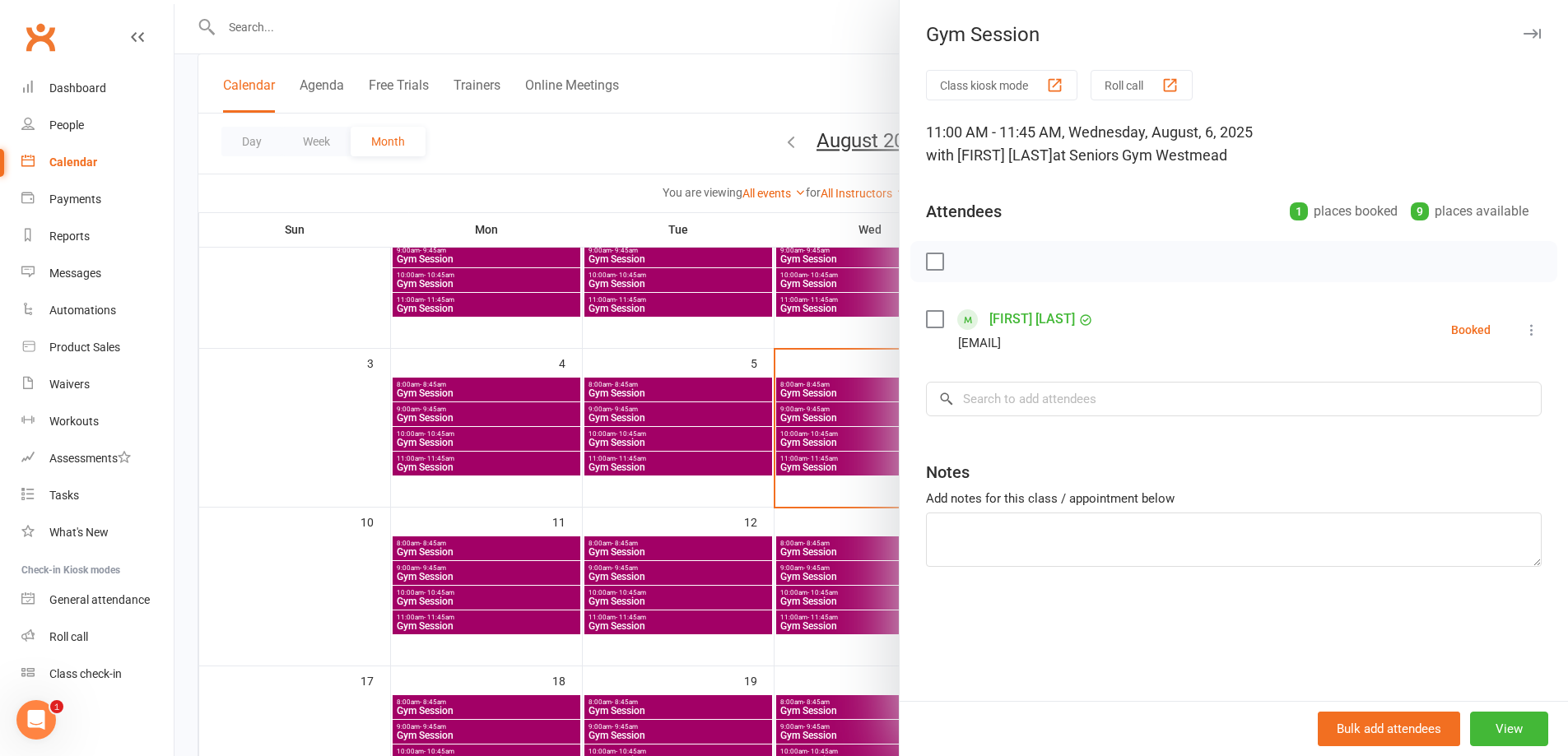 scroll, scrollTop: 0, scrollLeft: 0, axis: both 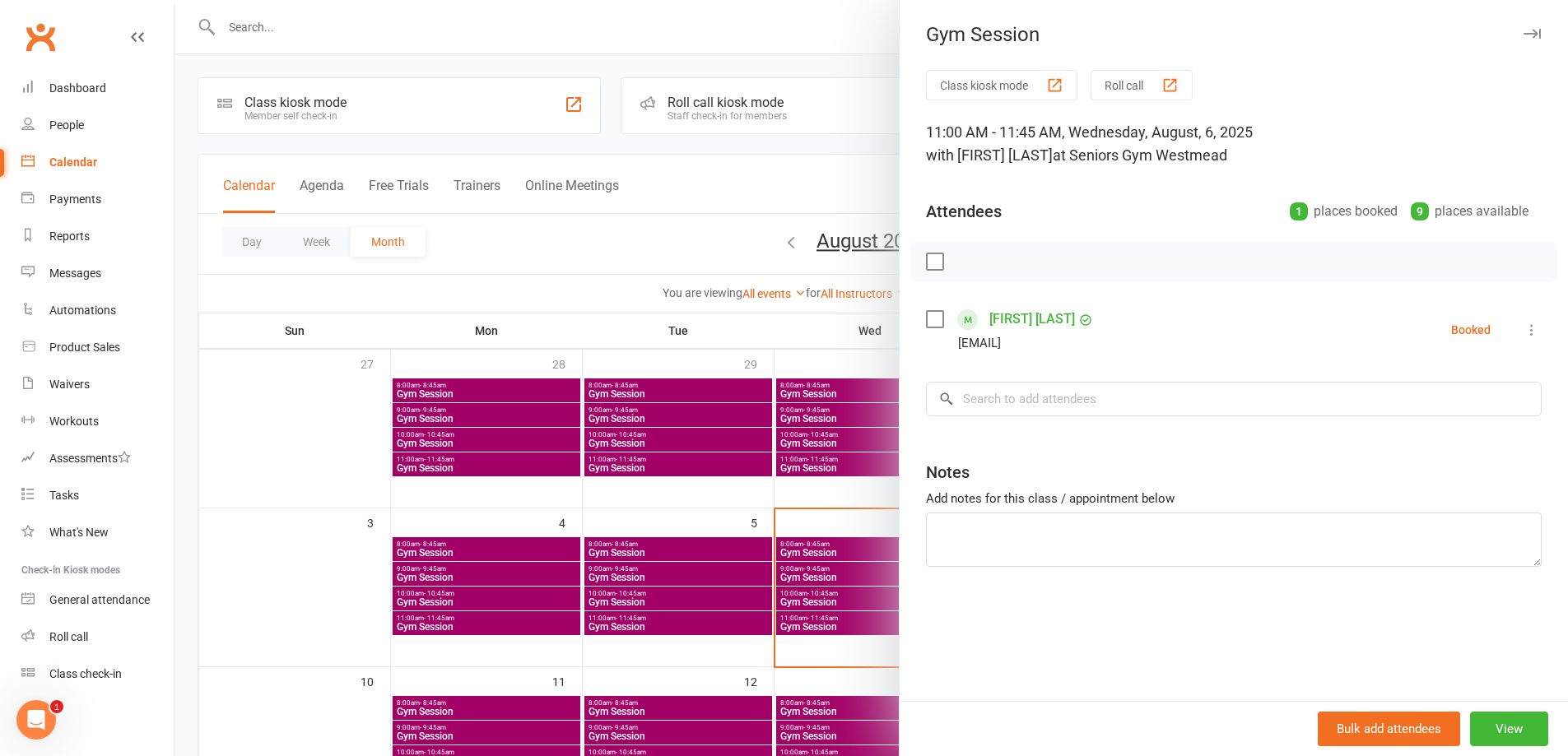 click at bounding box center (871, 378) 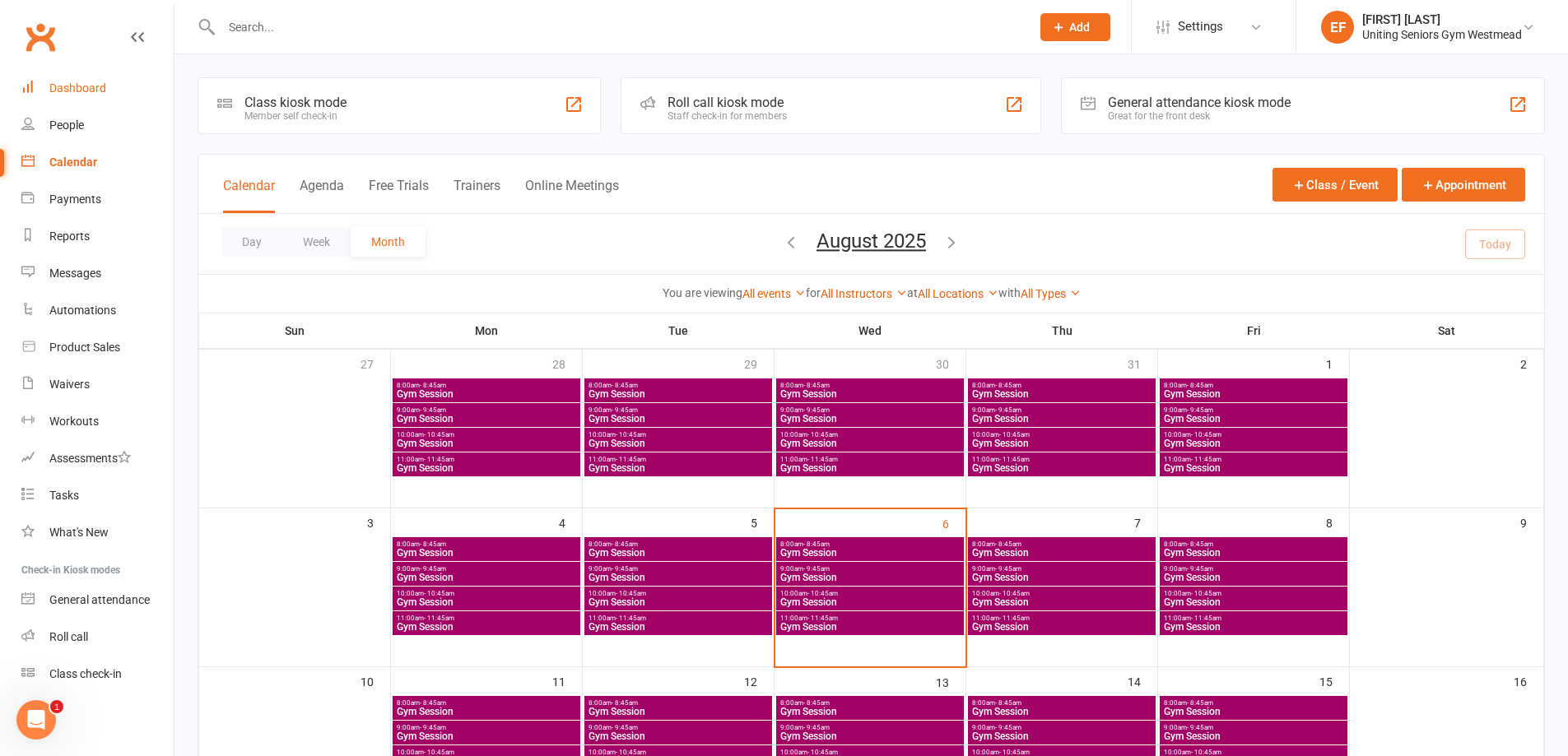 click on "Dashboard" at bounding box center (77, 88) 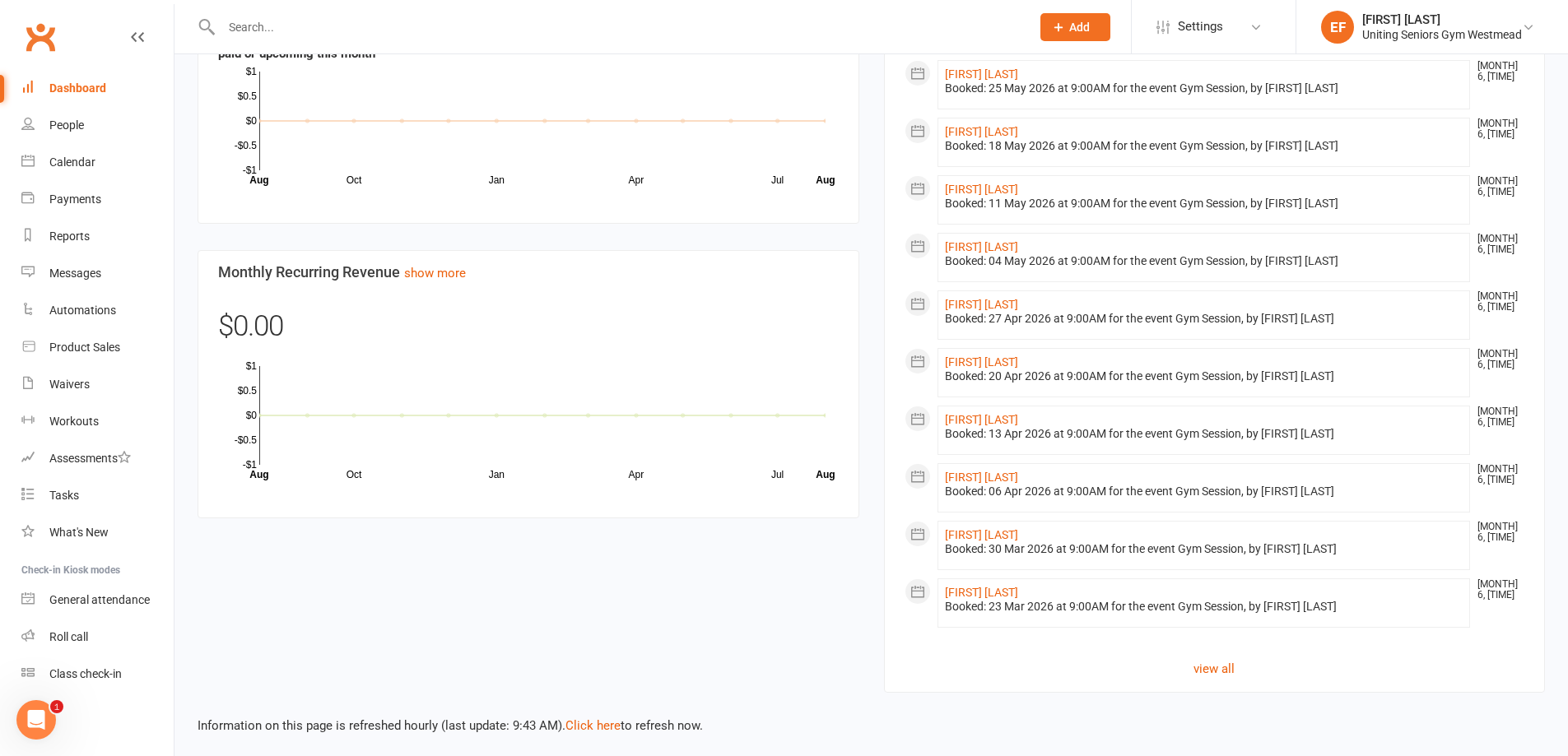 scroll, scrollTop: 1041, scrollLeft: 0, axis: vertical 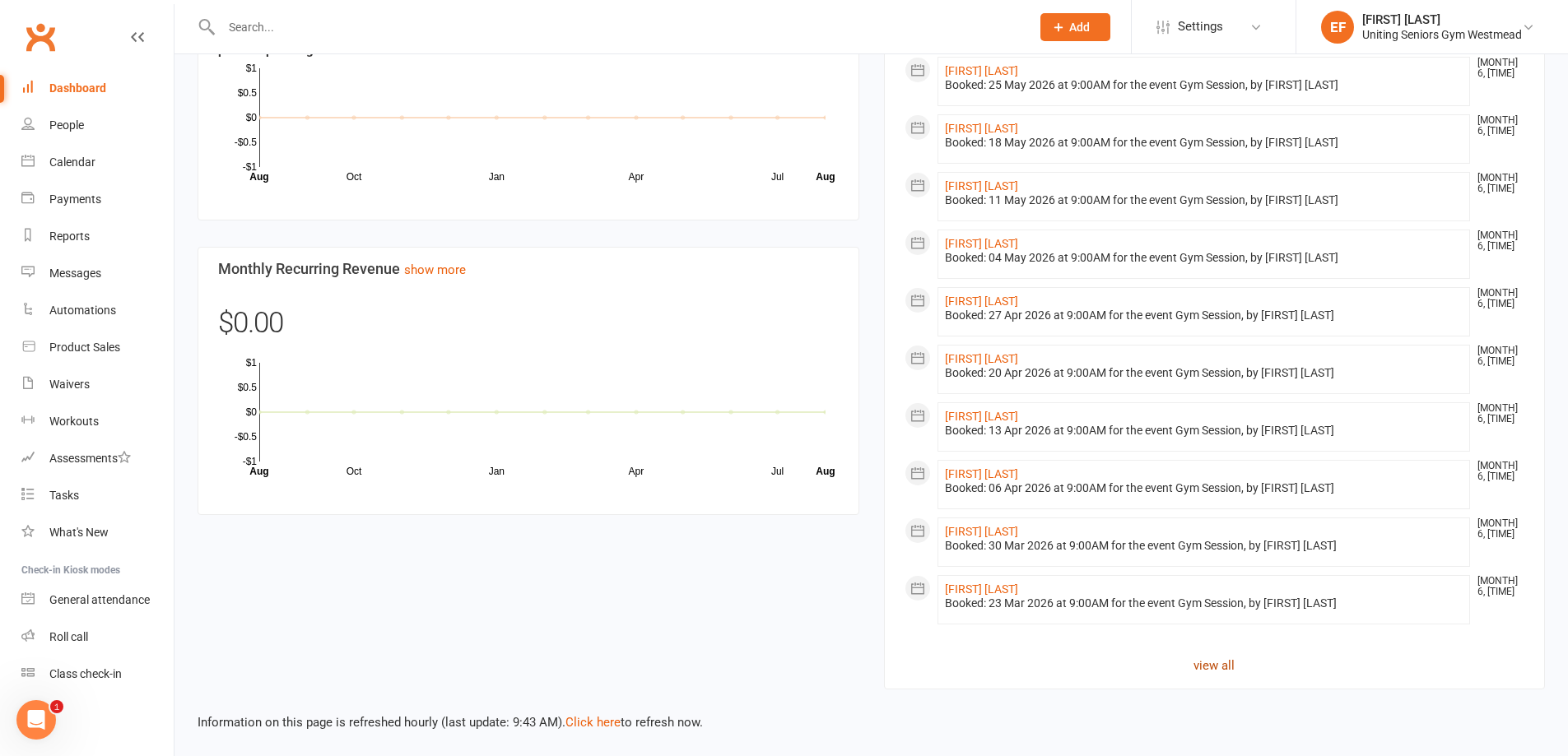 click on "view all" 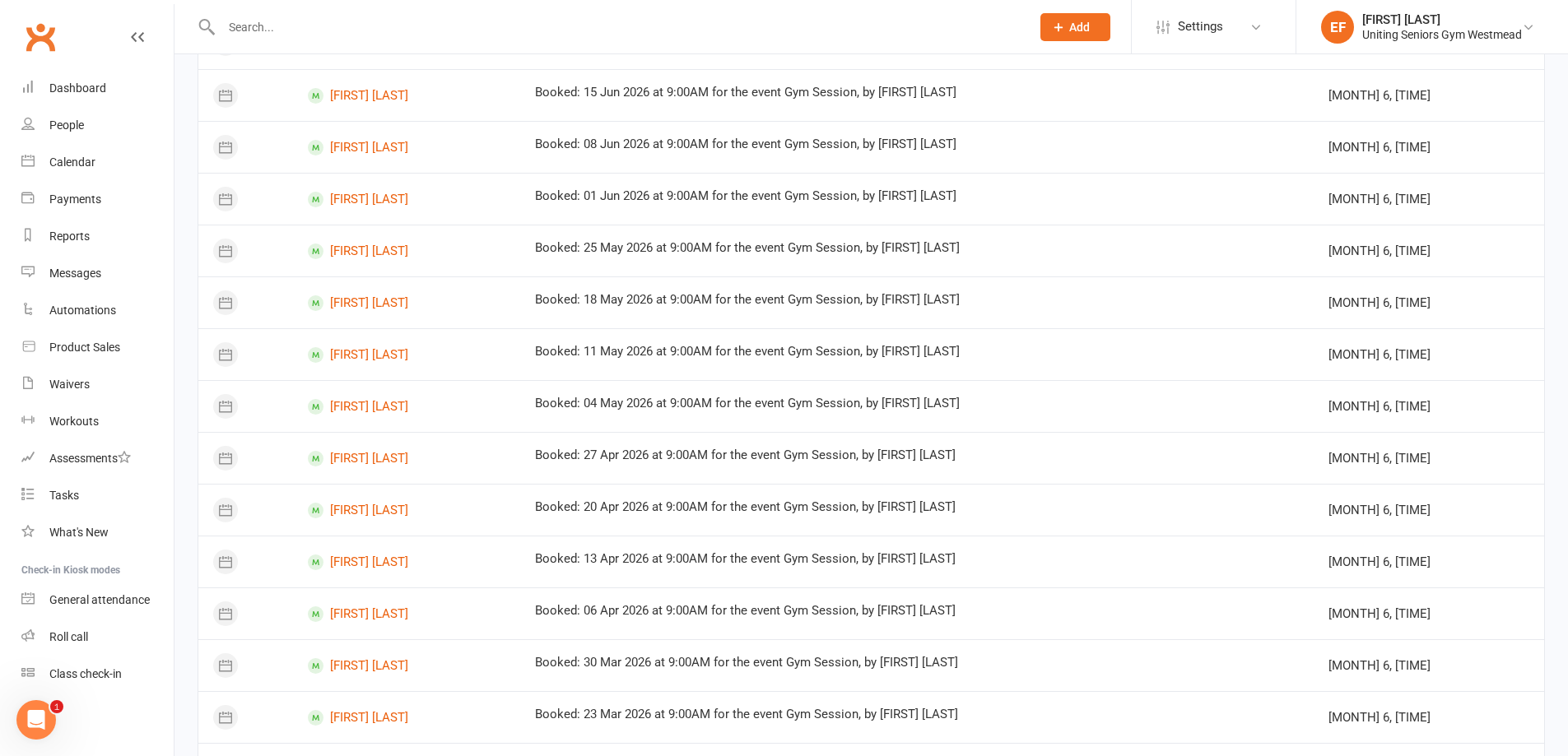 scroll, scrollTop: 840, scrollLeft: 0, axis: vertical 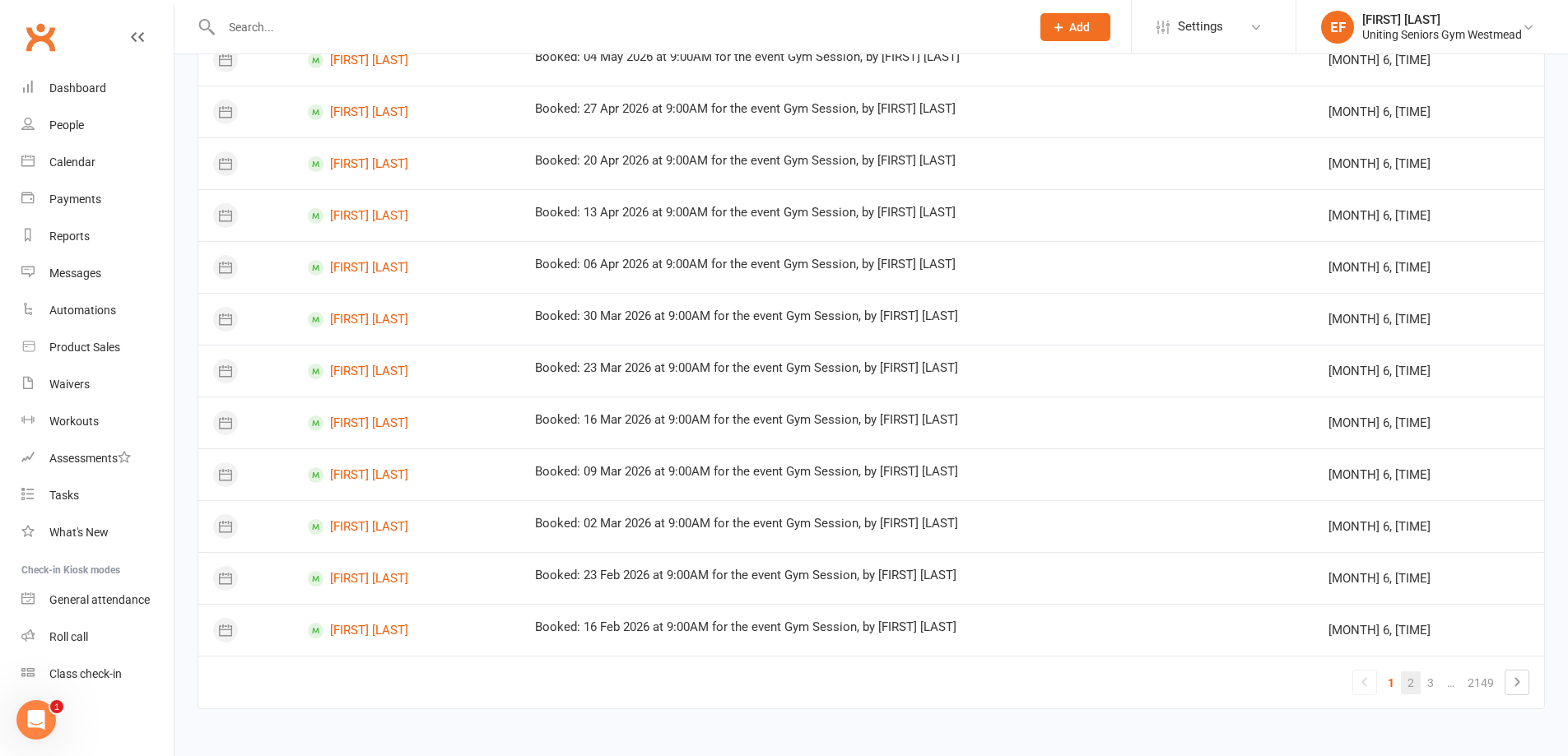 click on "2" at bounding box center [1411, 683] 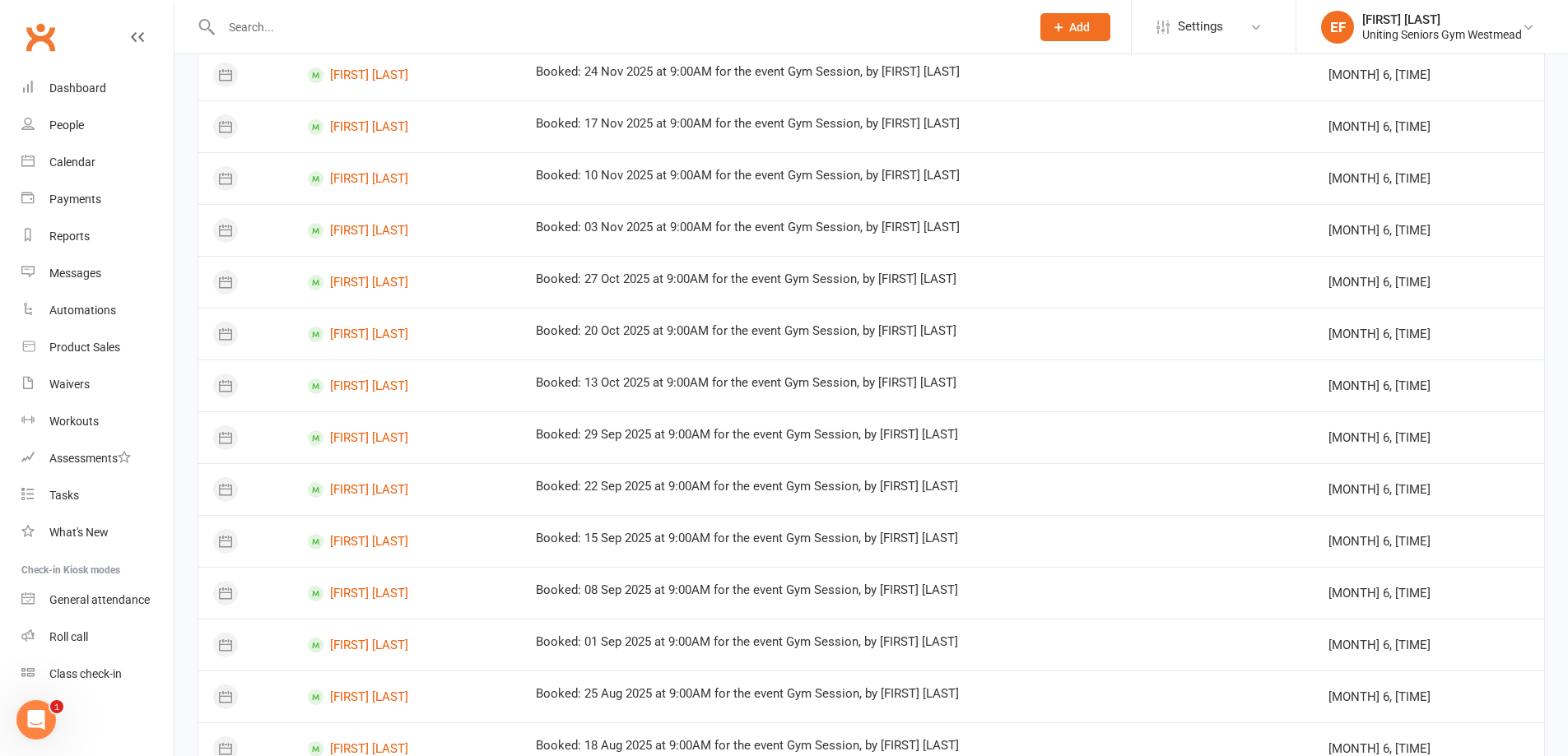 scroll, scrollTop: 840, scrollLeft: 0, axis: vertical 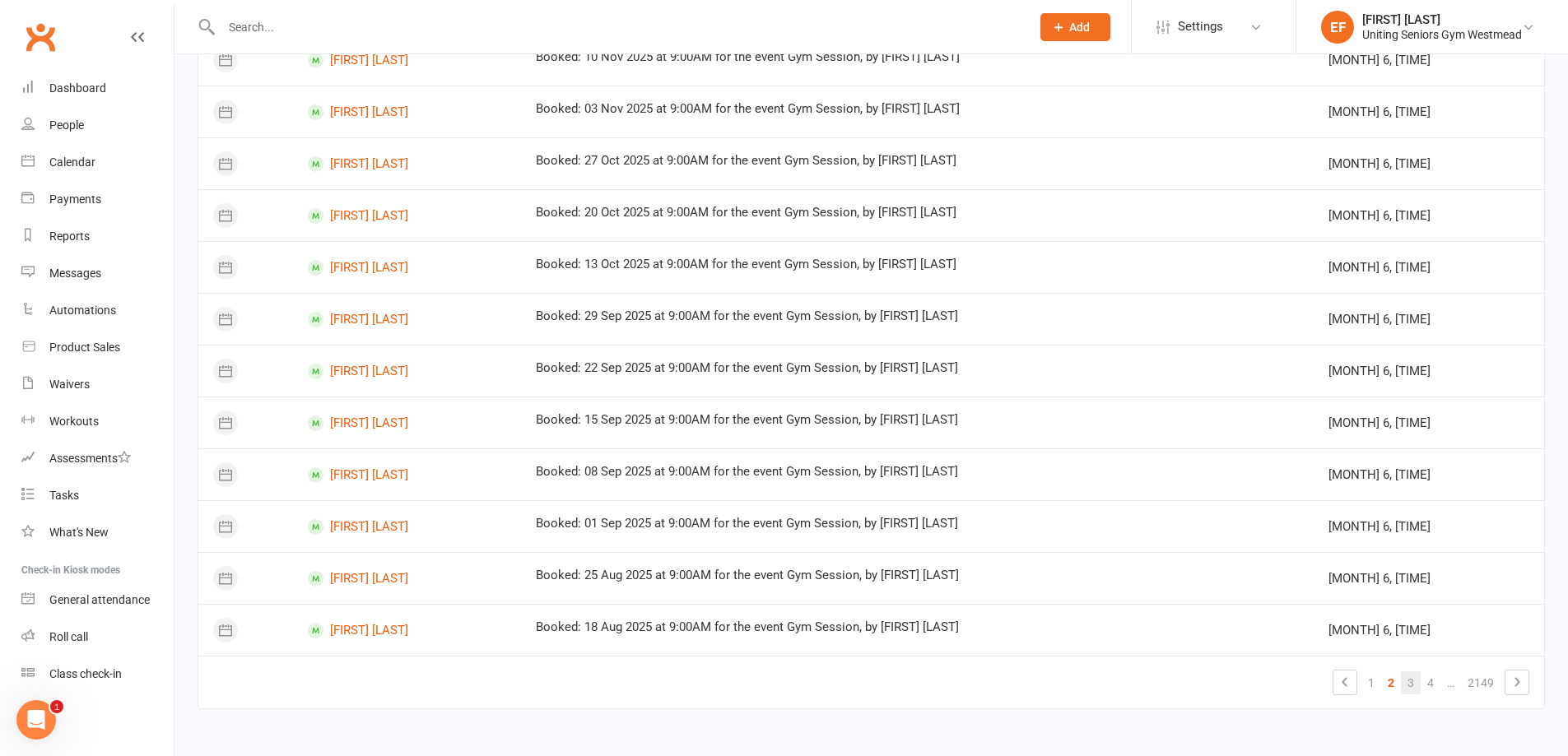 click on "3" at bounding box center (1411, 683) 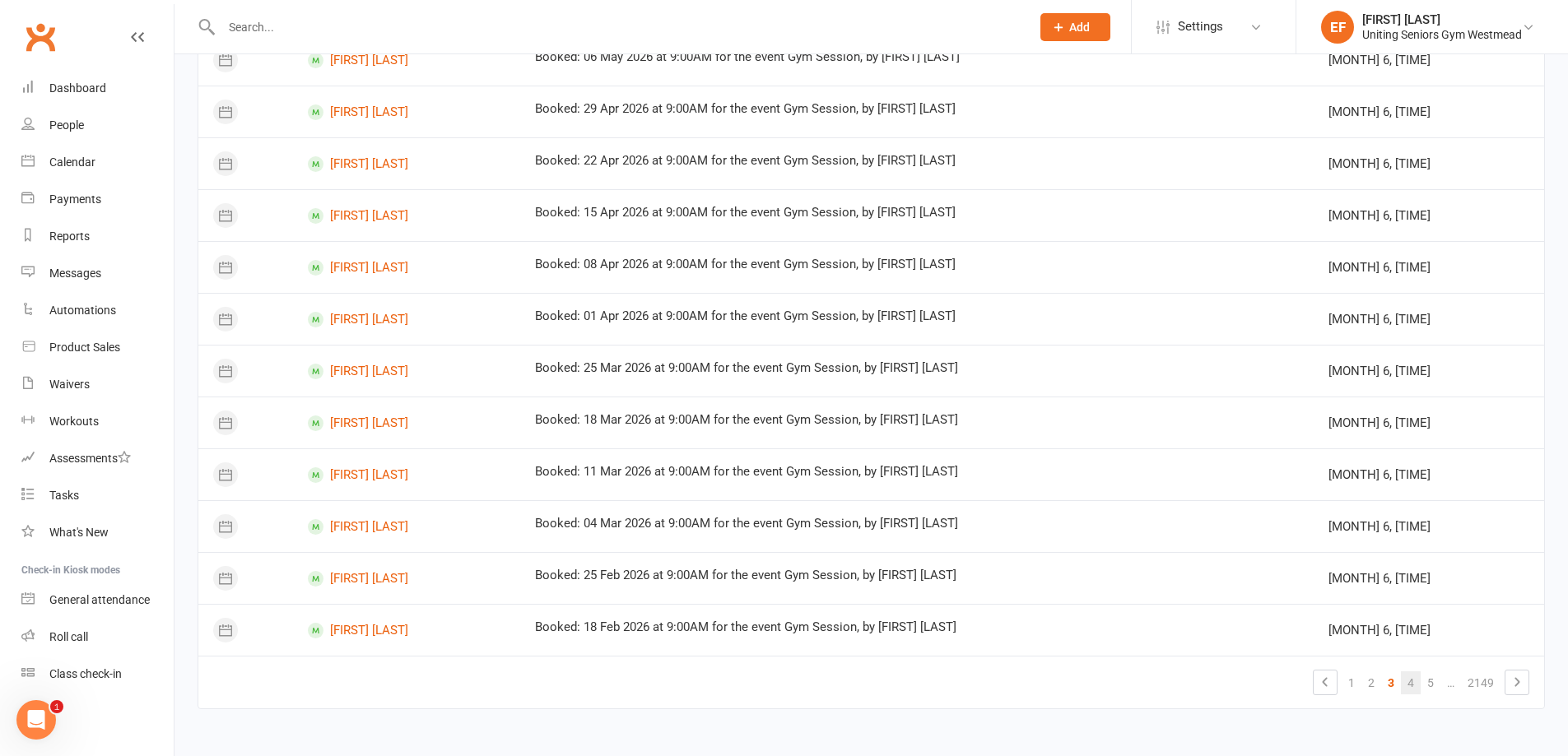 click on "4" at bounding box center (1411, 683) 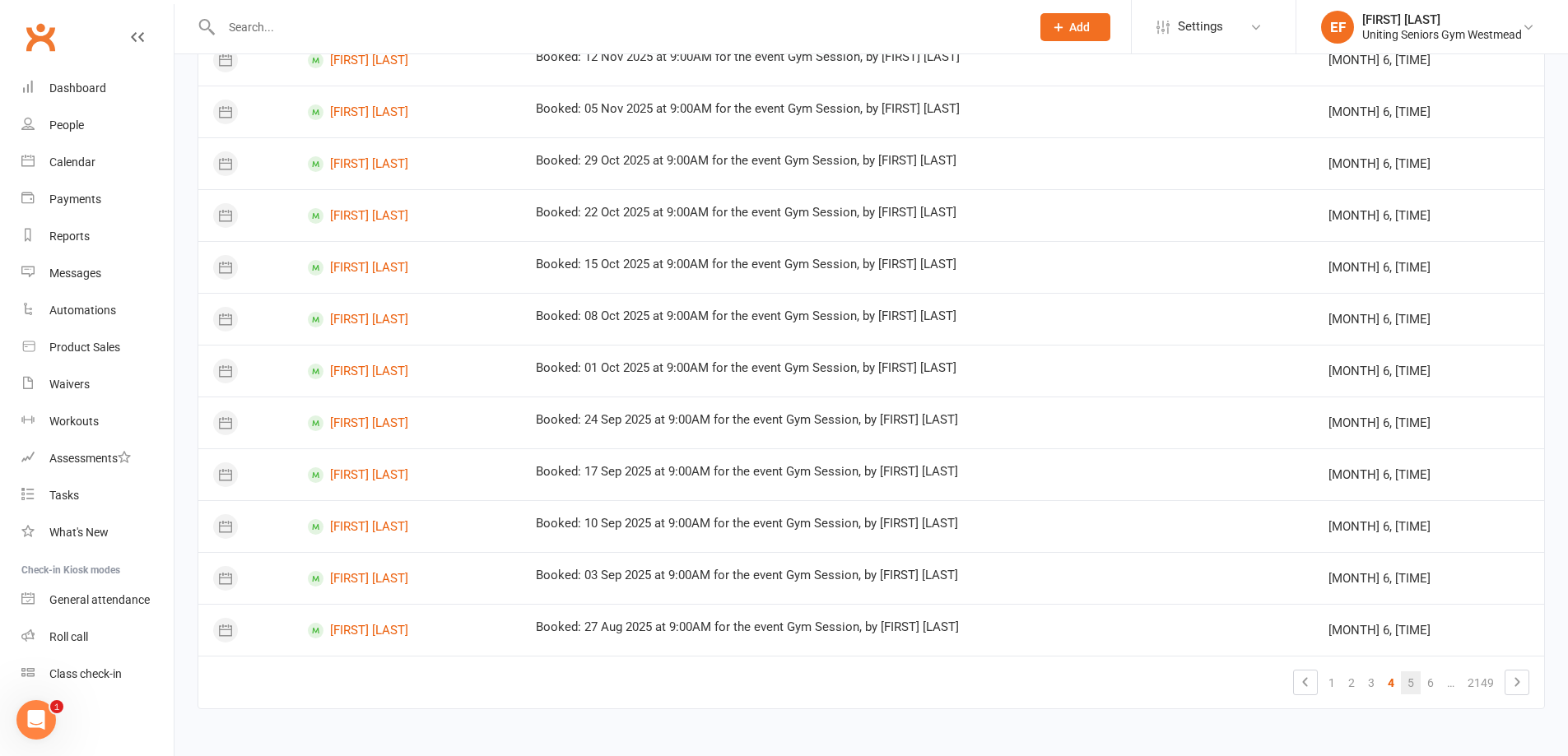 click on "5" at bounding box center [1411, 683] 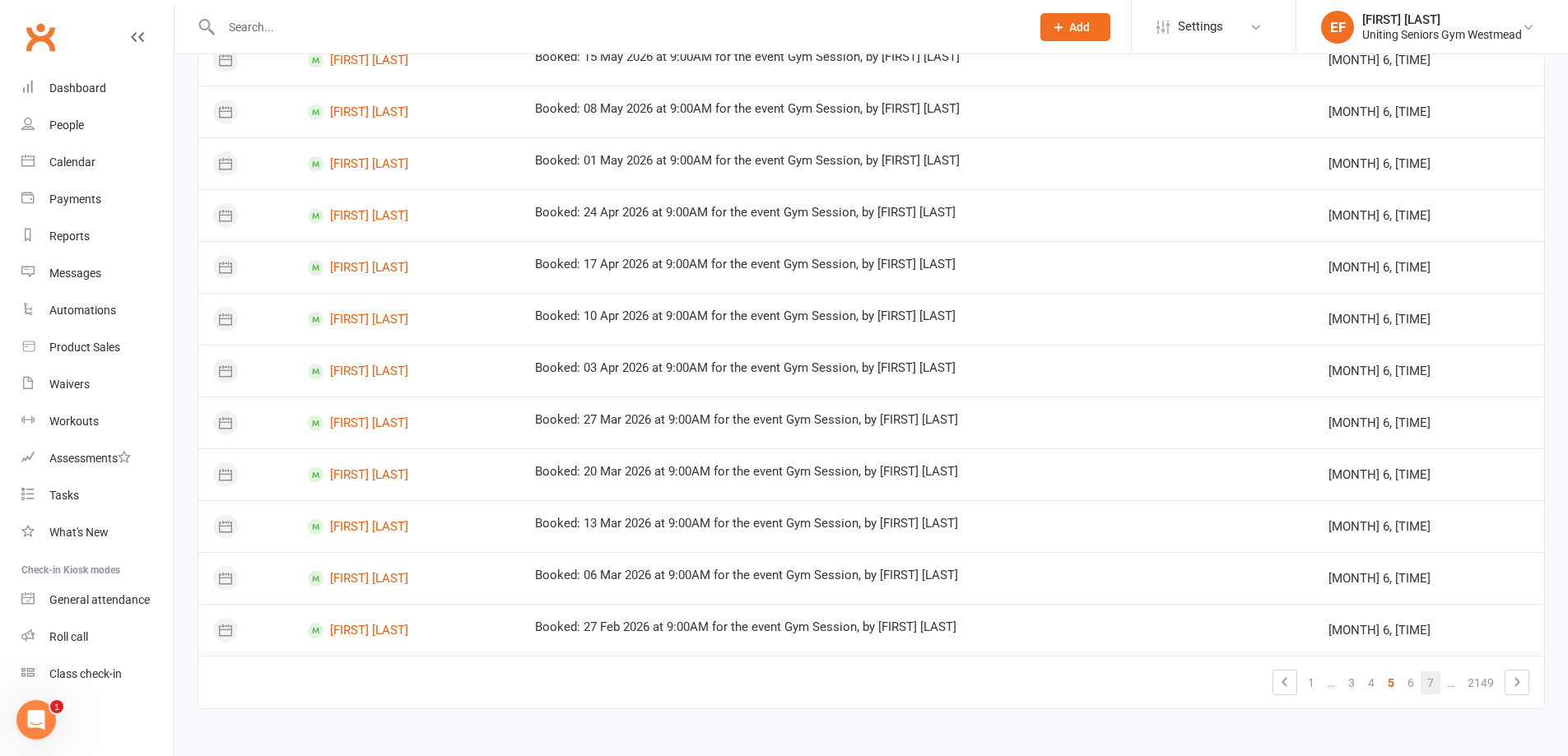 click on "7" at bounding box center (1431, 683) 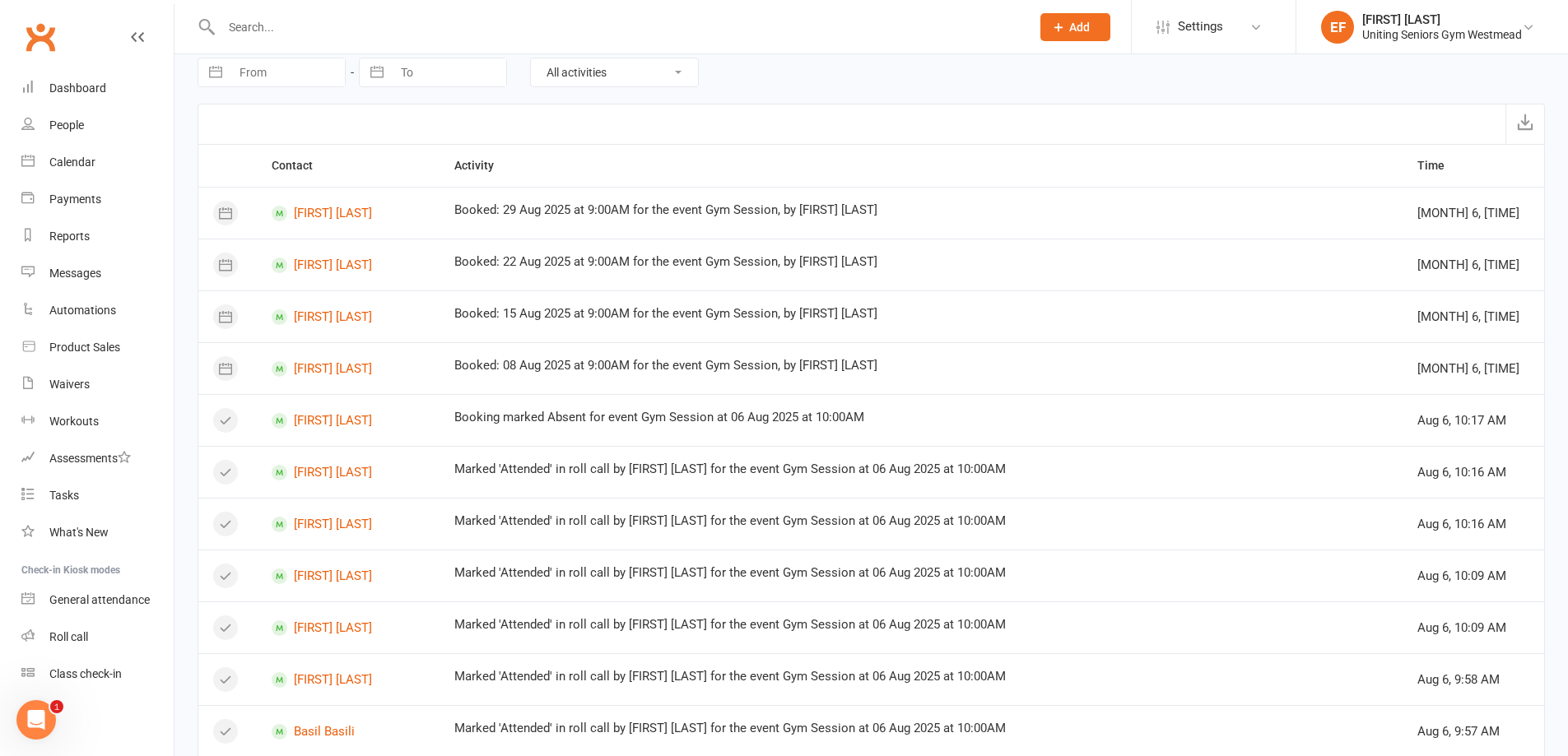 scroll, scrollTop: 0, scrollLeft: 0, axis: both 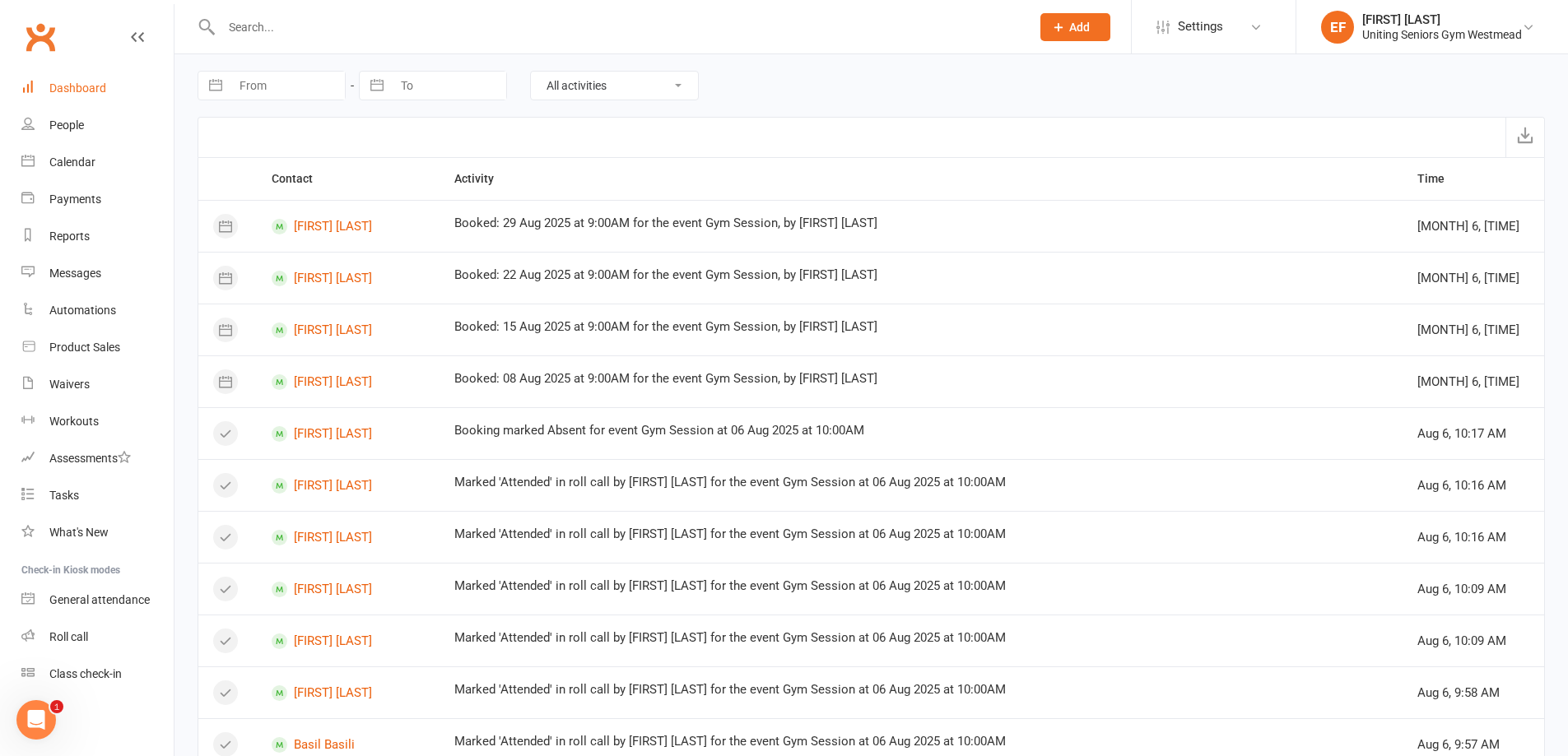 click on "Dashboard" at bounding box center [97, 88] 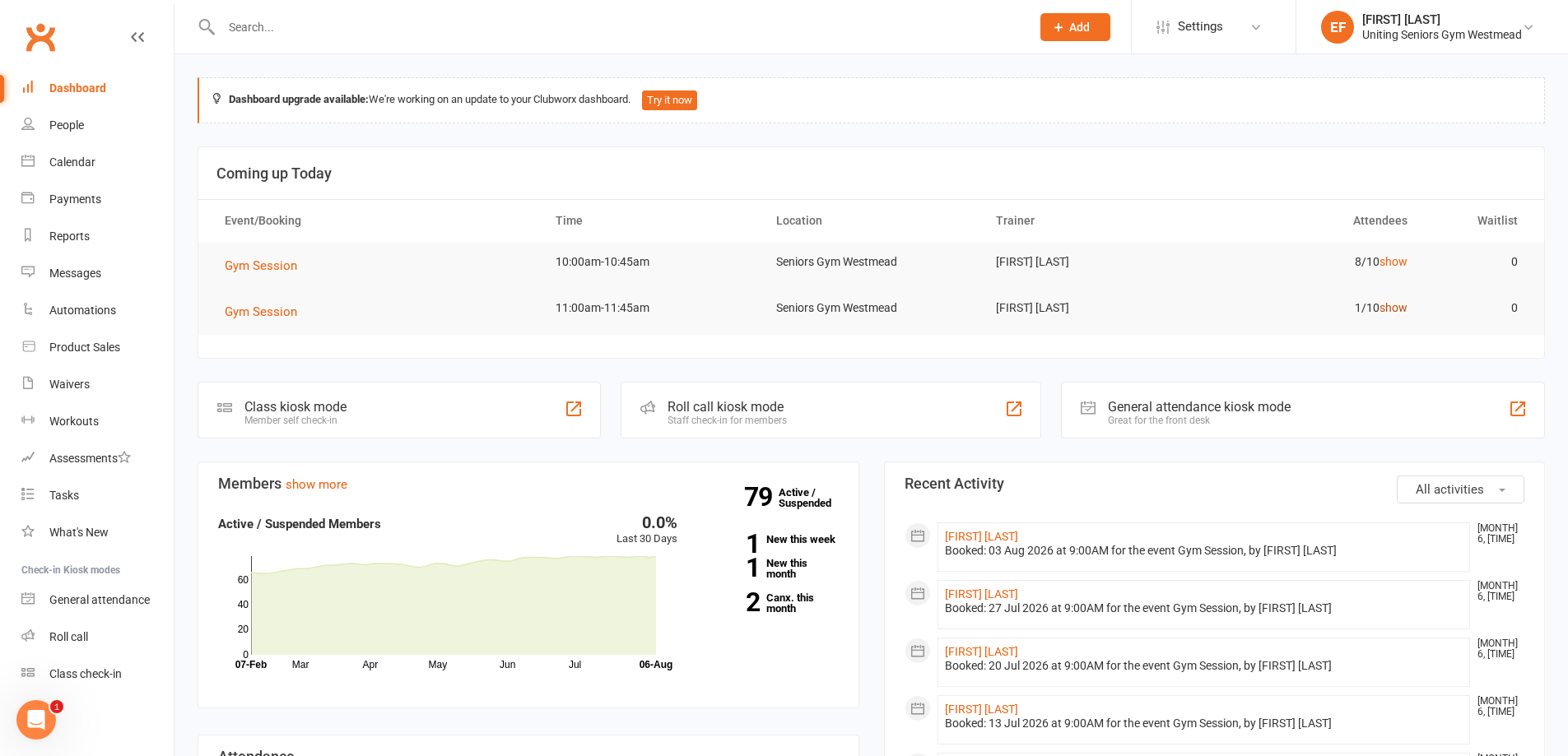 click on "show" at bounding box center [1394, 308] 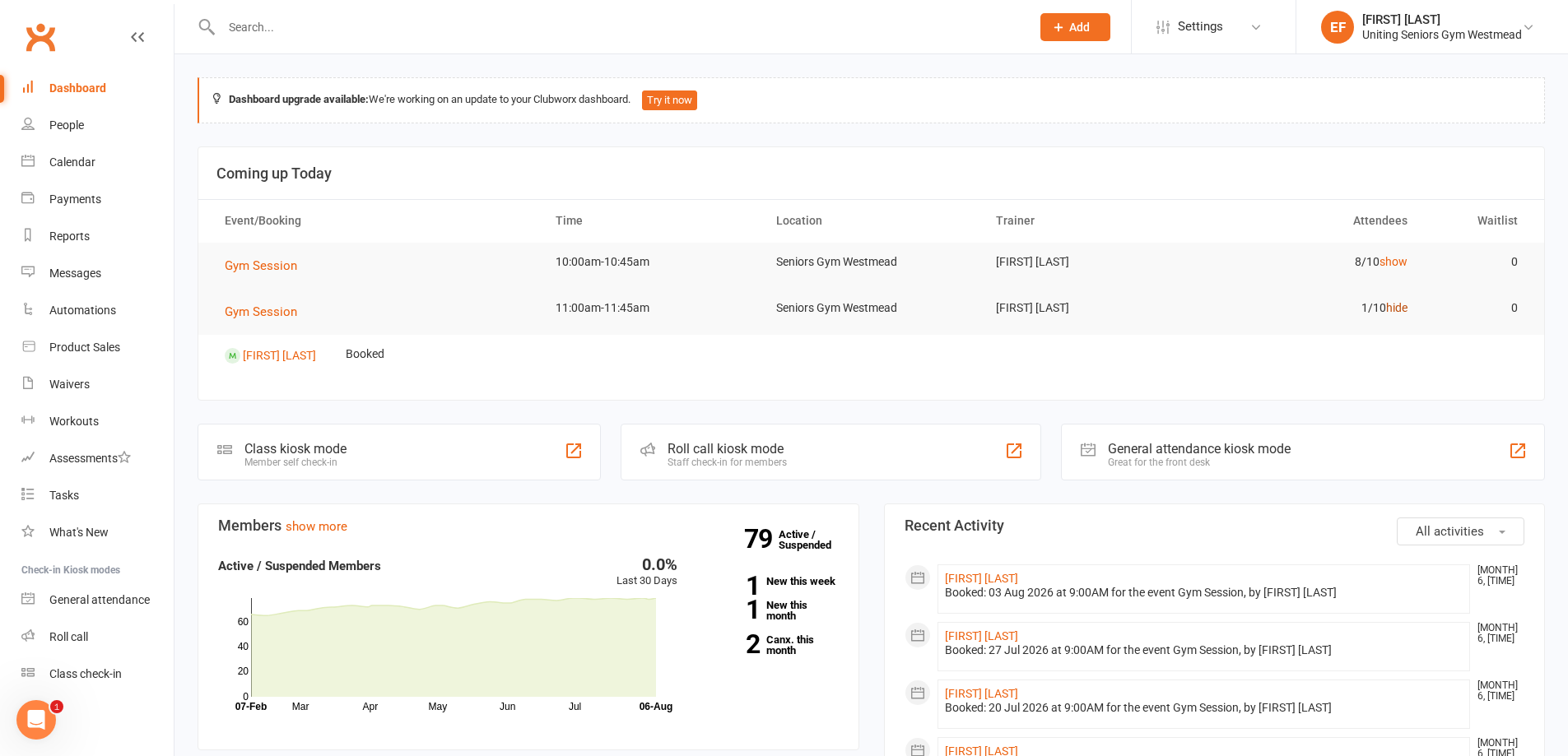click on "hide" at bounding box center [1397, 308] 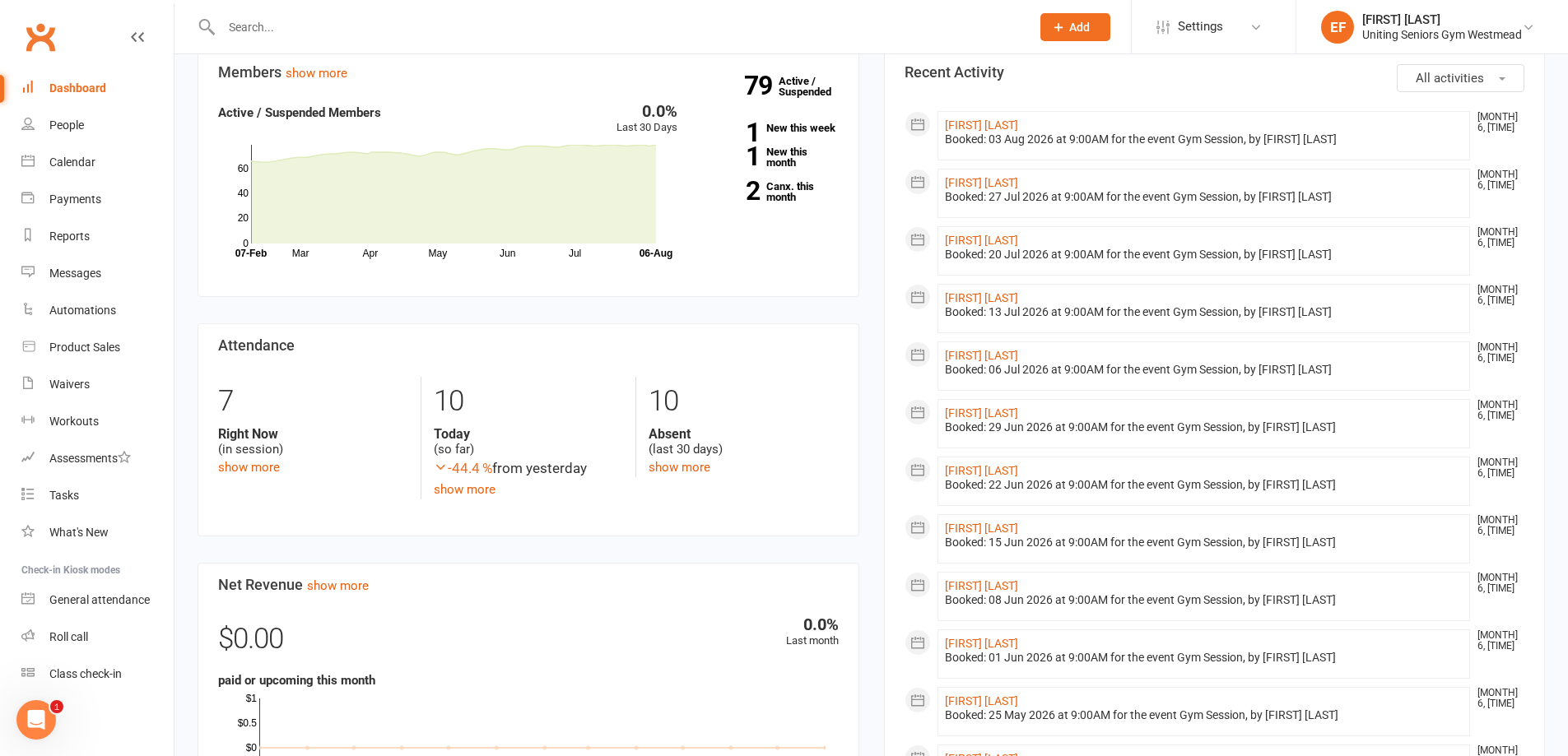 scroll, scrollTop: 0, scrollLeft: 0, axis: both 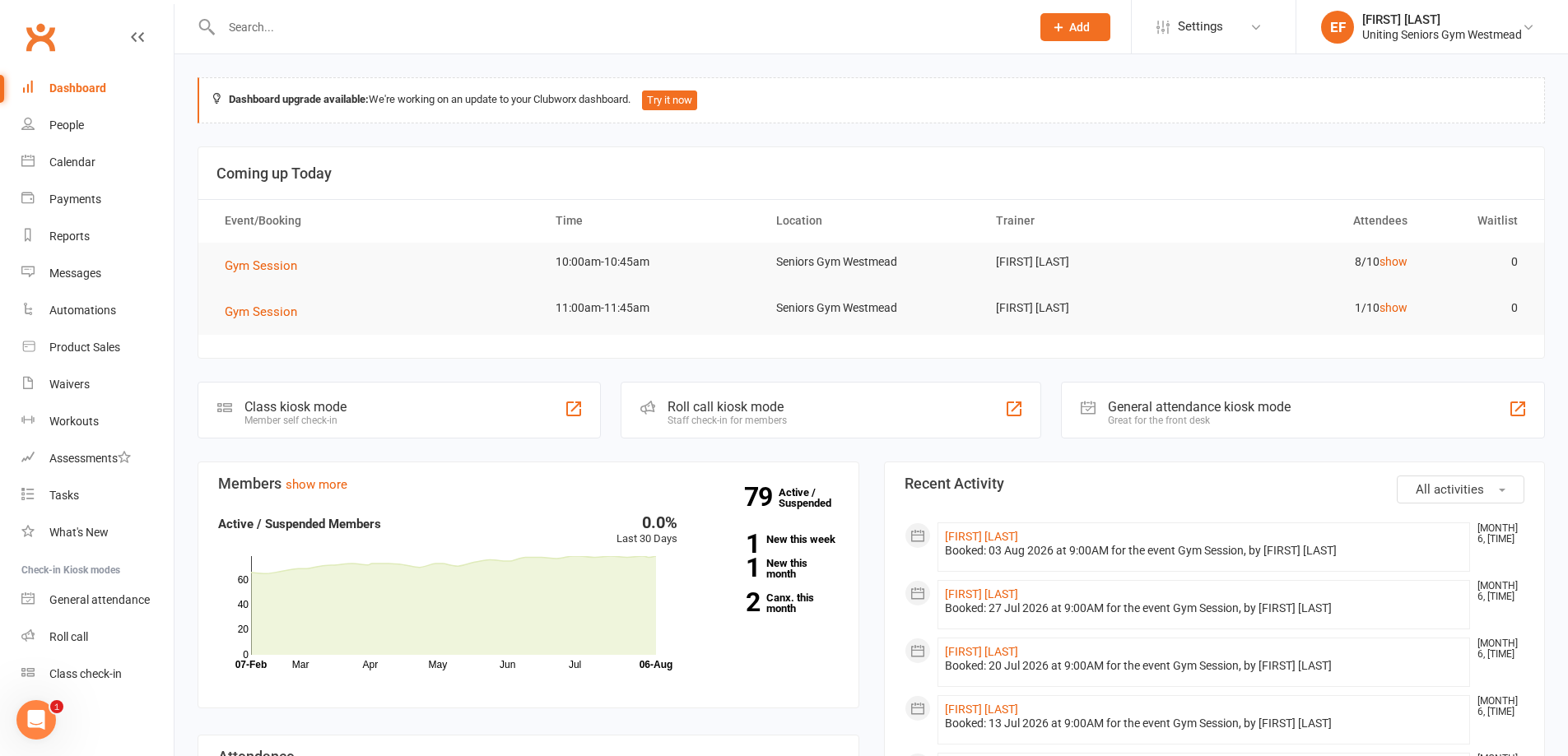 click on "Dashboard" at bounding box center (97, 88) 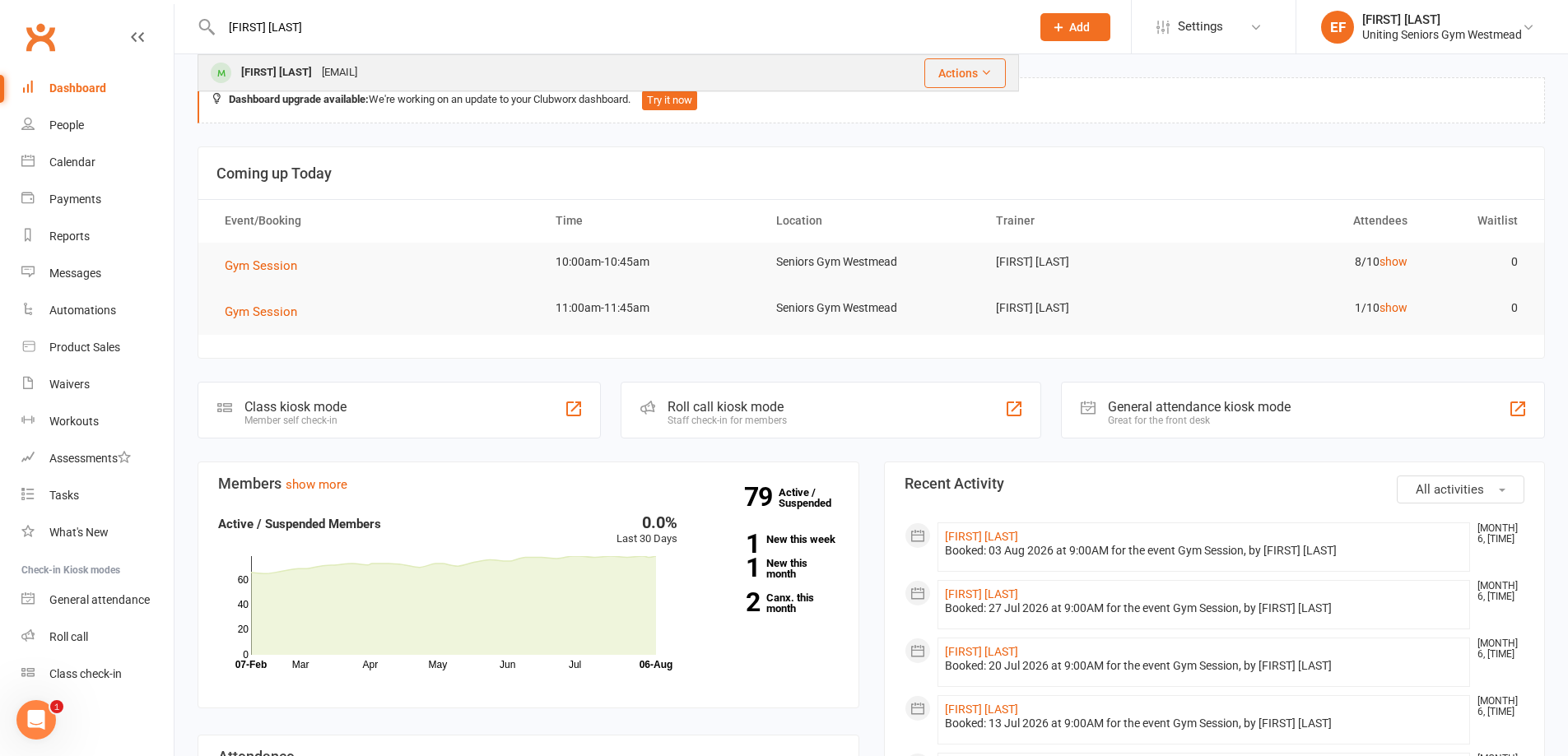 type on "[FIRST] [LAST]" 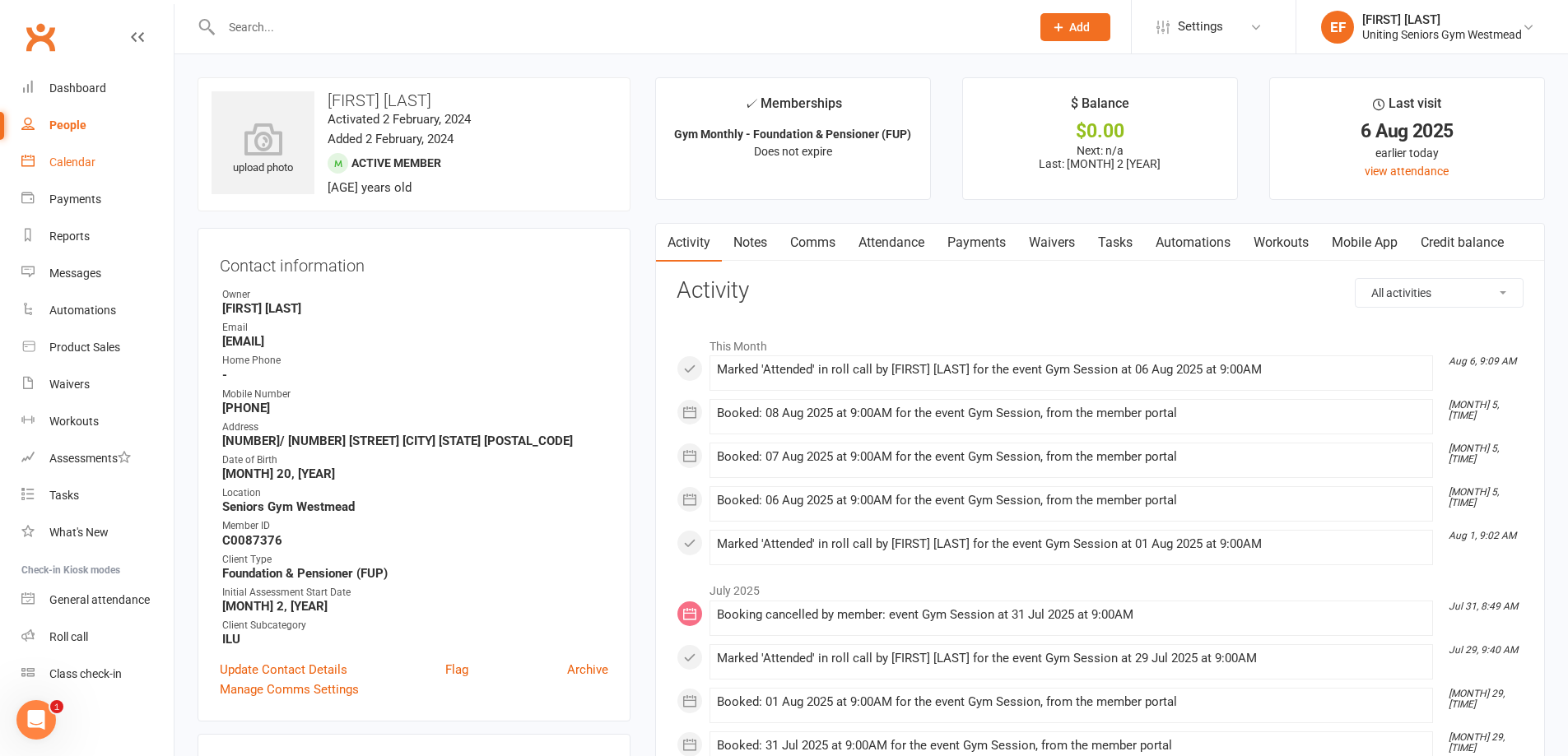 click on "Calendar" at bounding box center (97, 162) 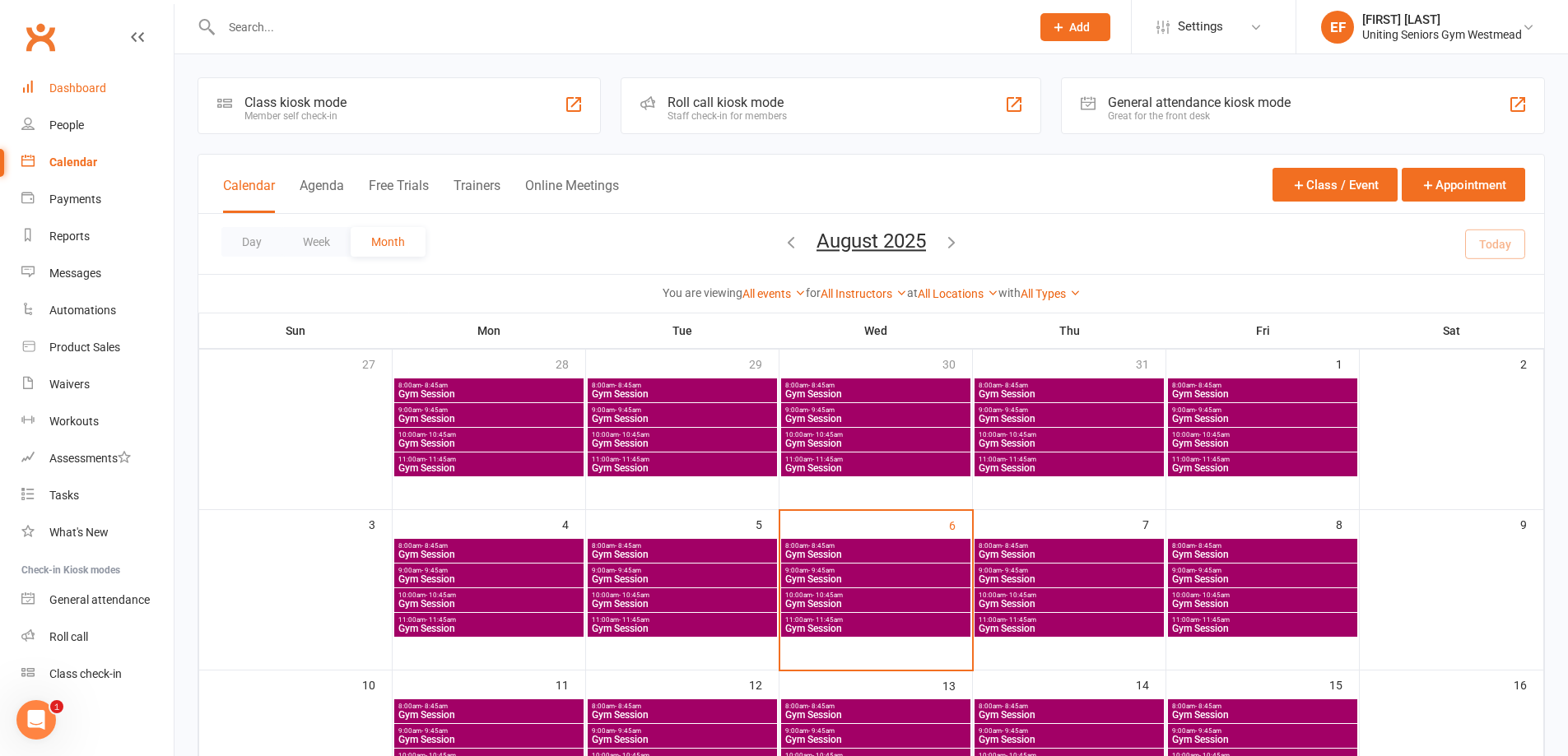 click on "Dashboard" at bounding box center (77, 88) 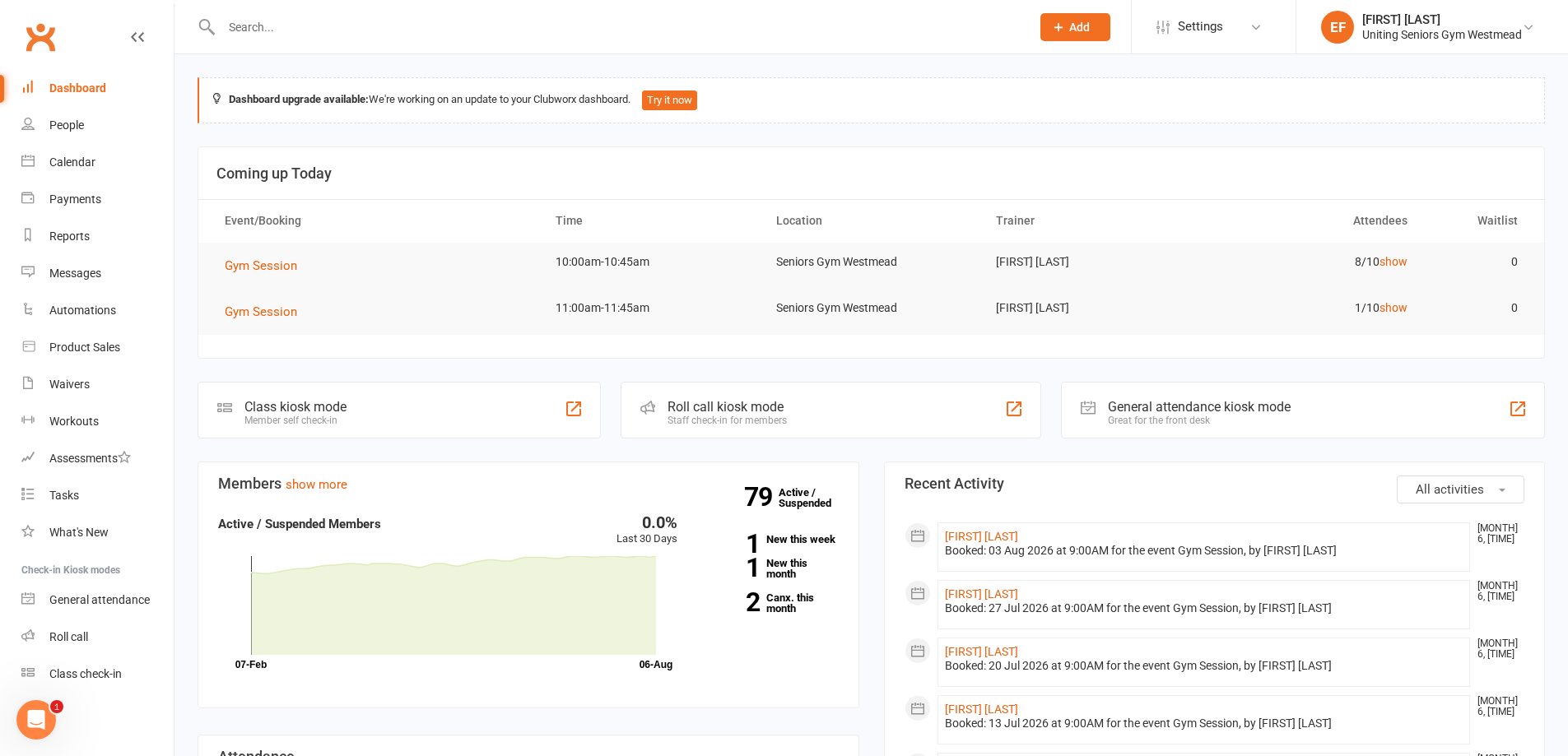 click at bounding box center [617, 27] 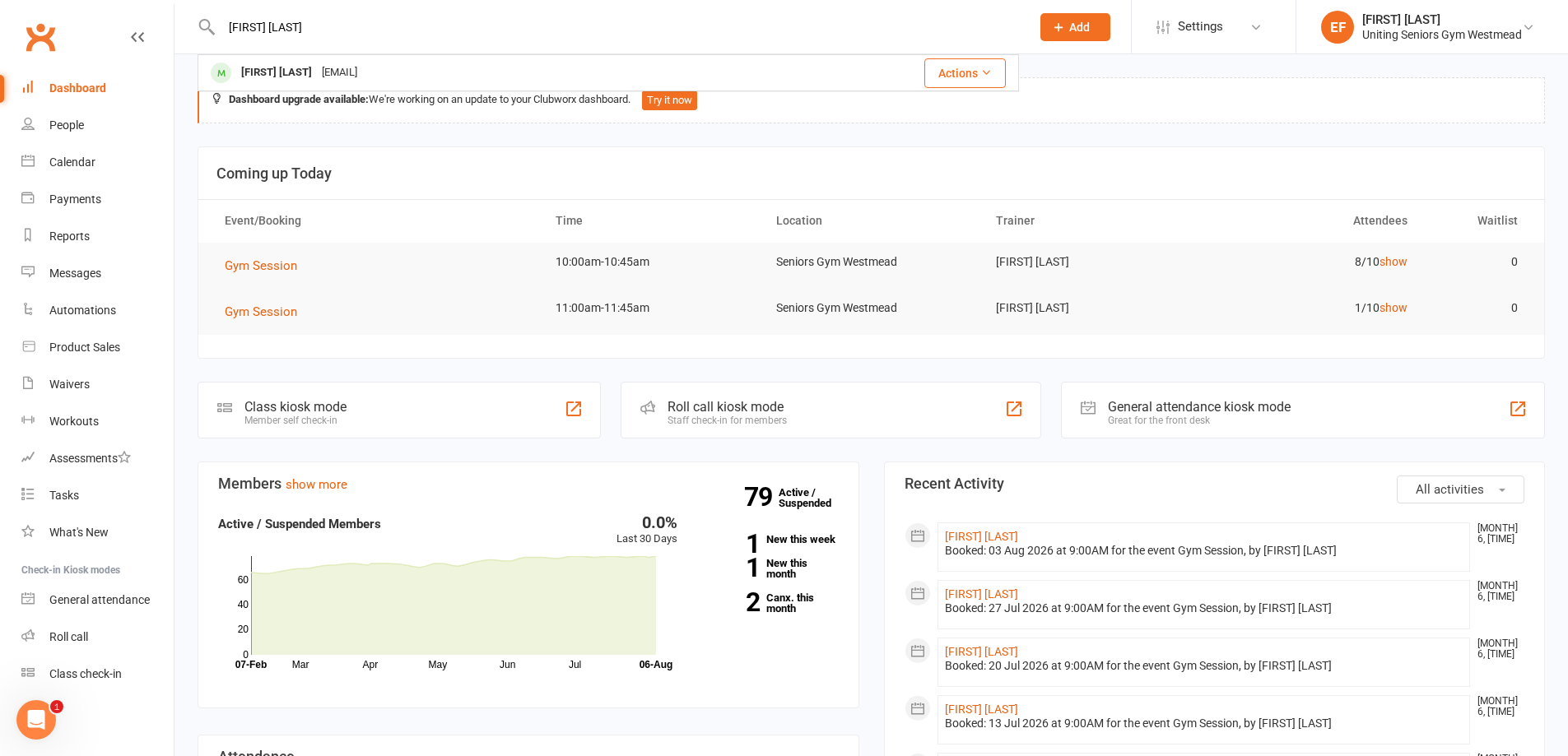 type on "[FIRST] [LAST]" 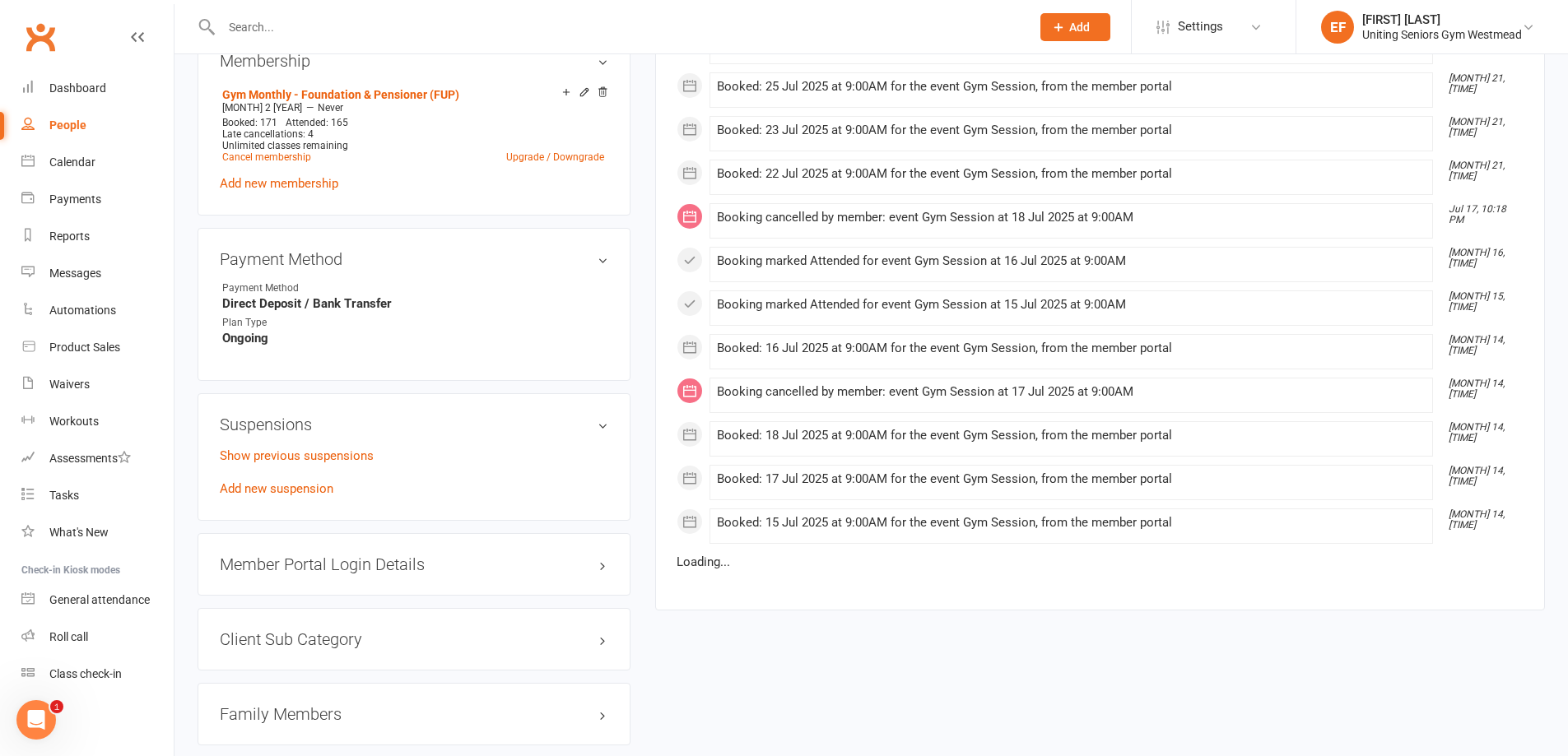 scroll, scrollTop: 987, scrollLeft: 0, axis: vertical 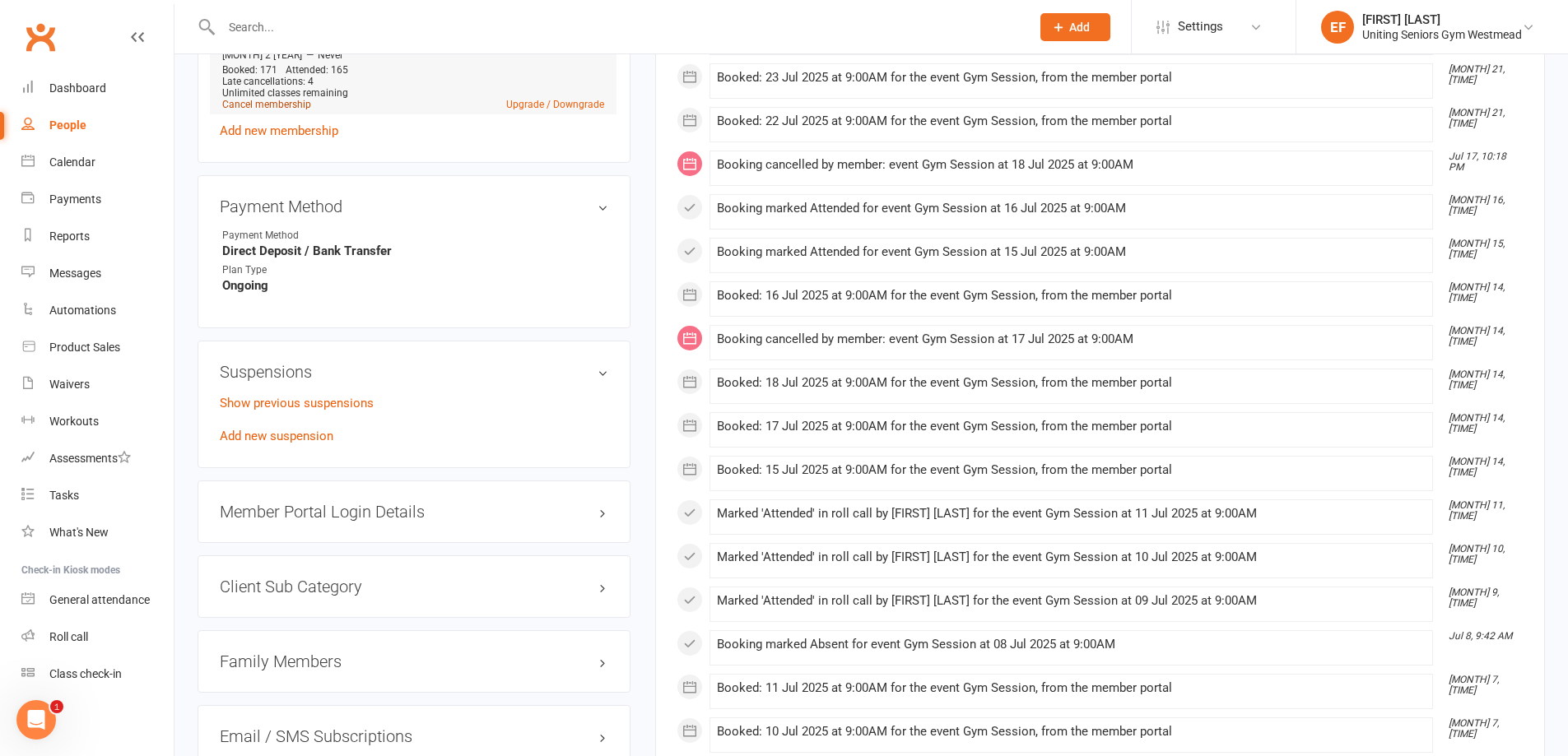 click on "Cancel membership" at bounding box center [267, 104] 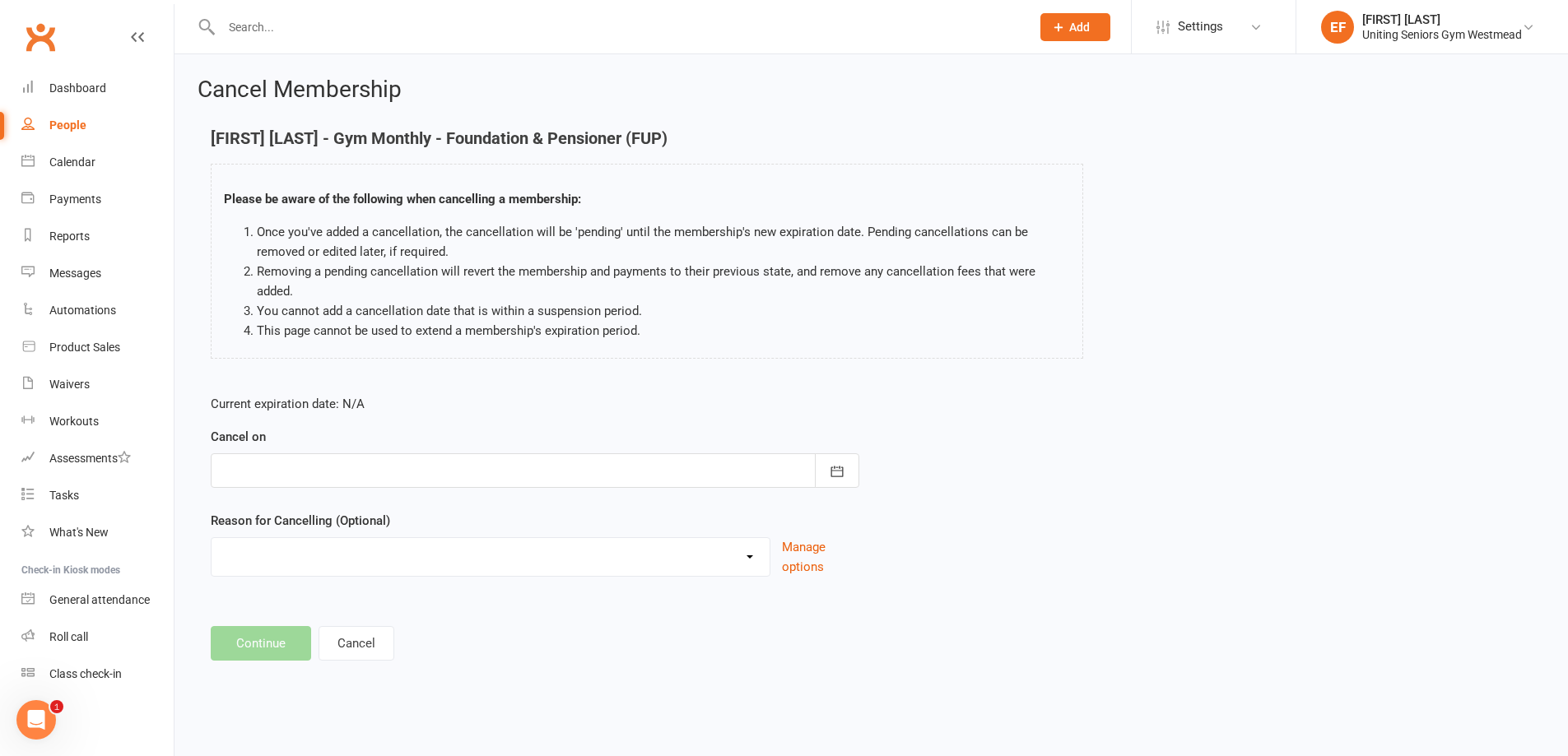 scroll, scrollTop: 0, scrollLeft: 0, axis: both 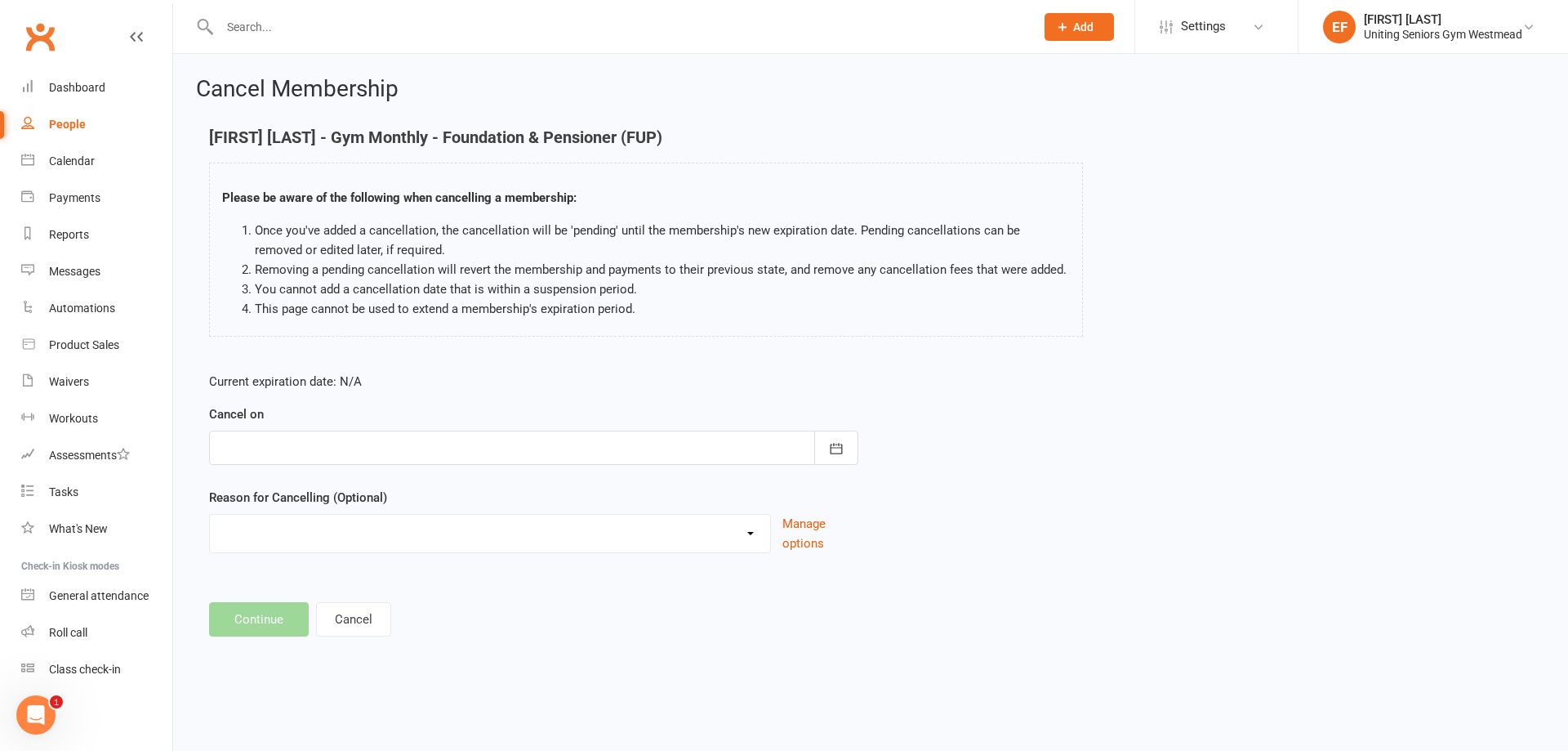 click at bounding box center (533, 448) 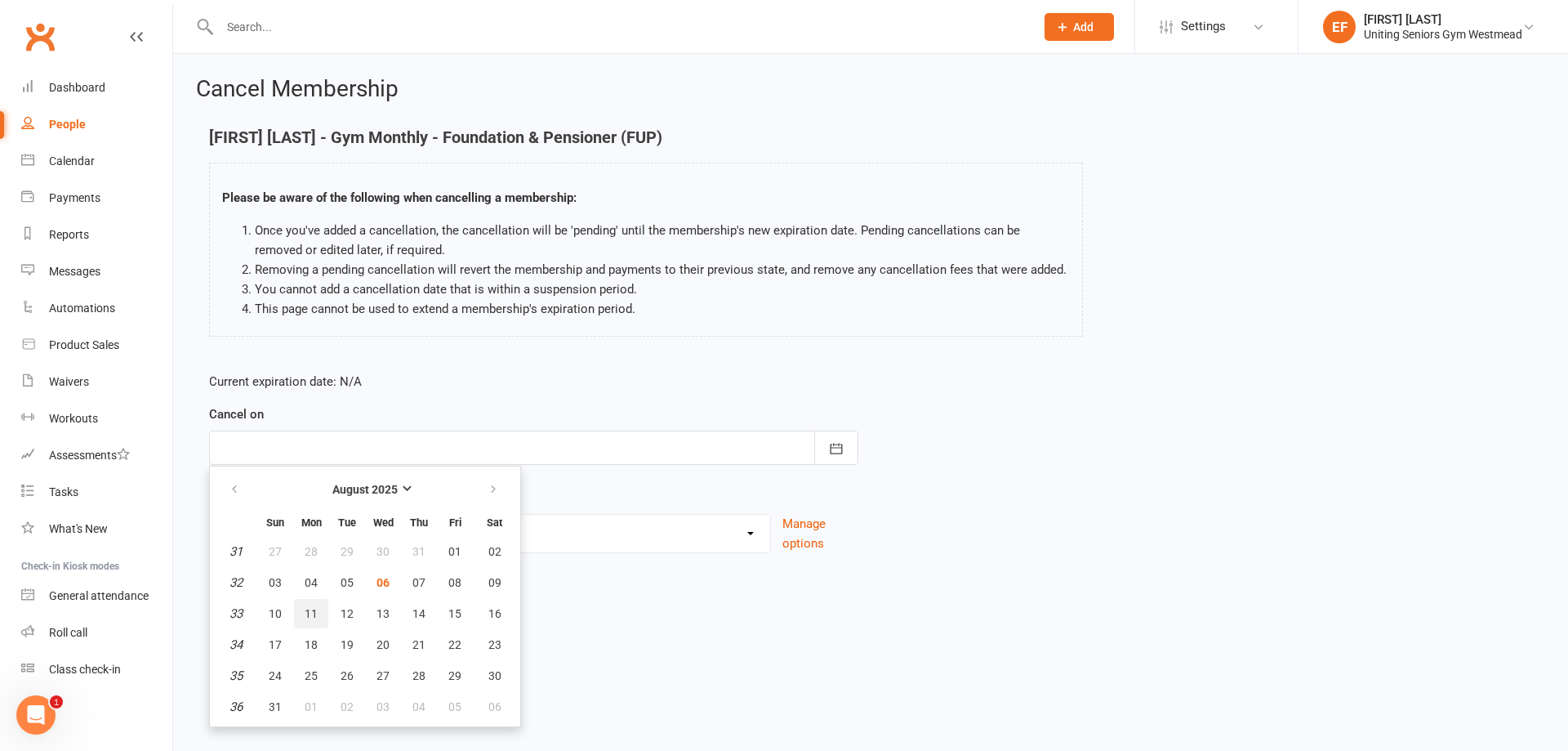 click on "11" at bounding box center [311, 614] 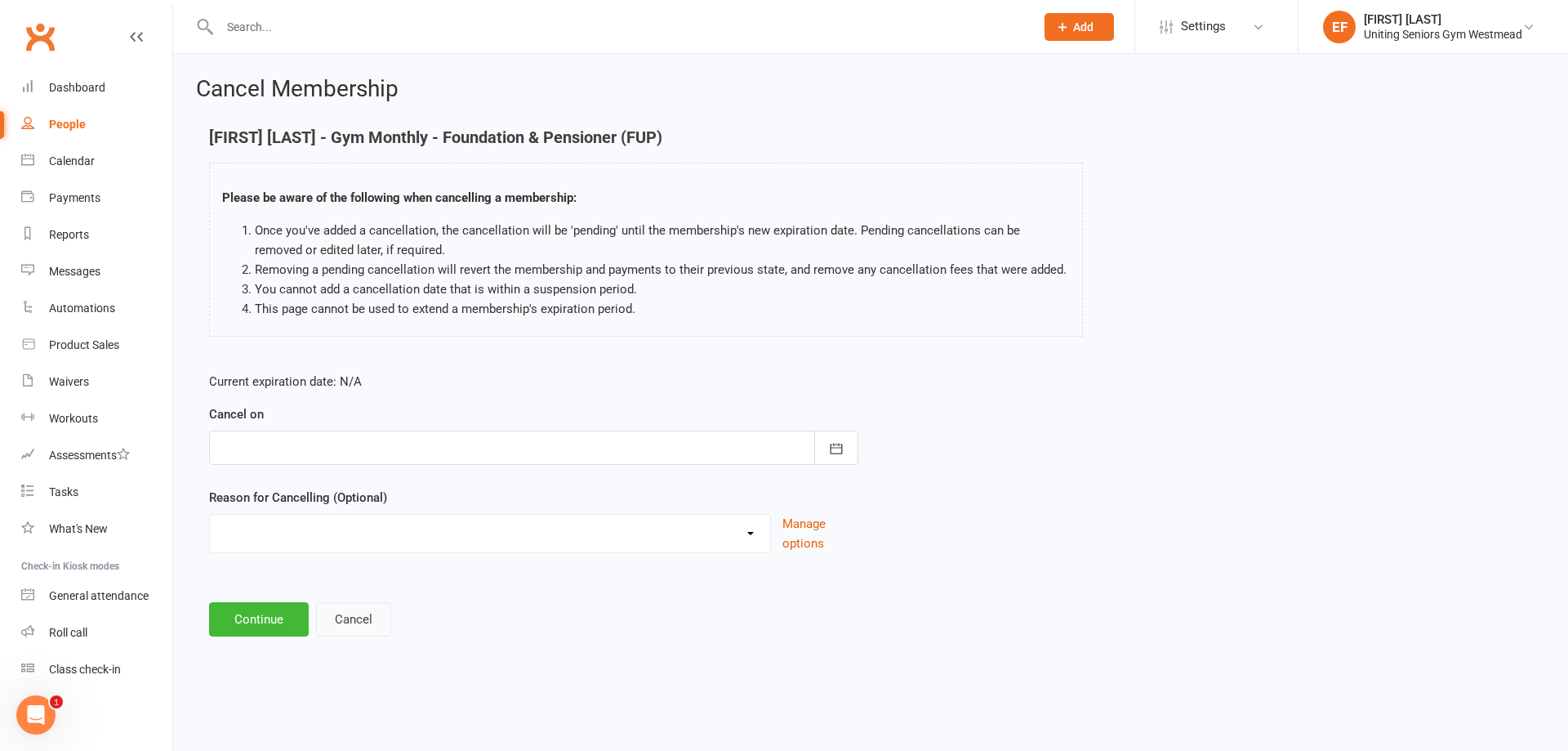type on "11 Aug 2025" 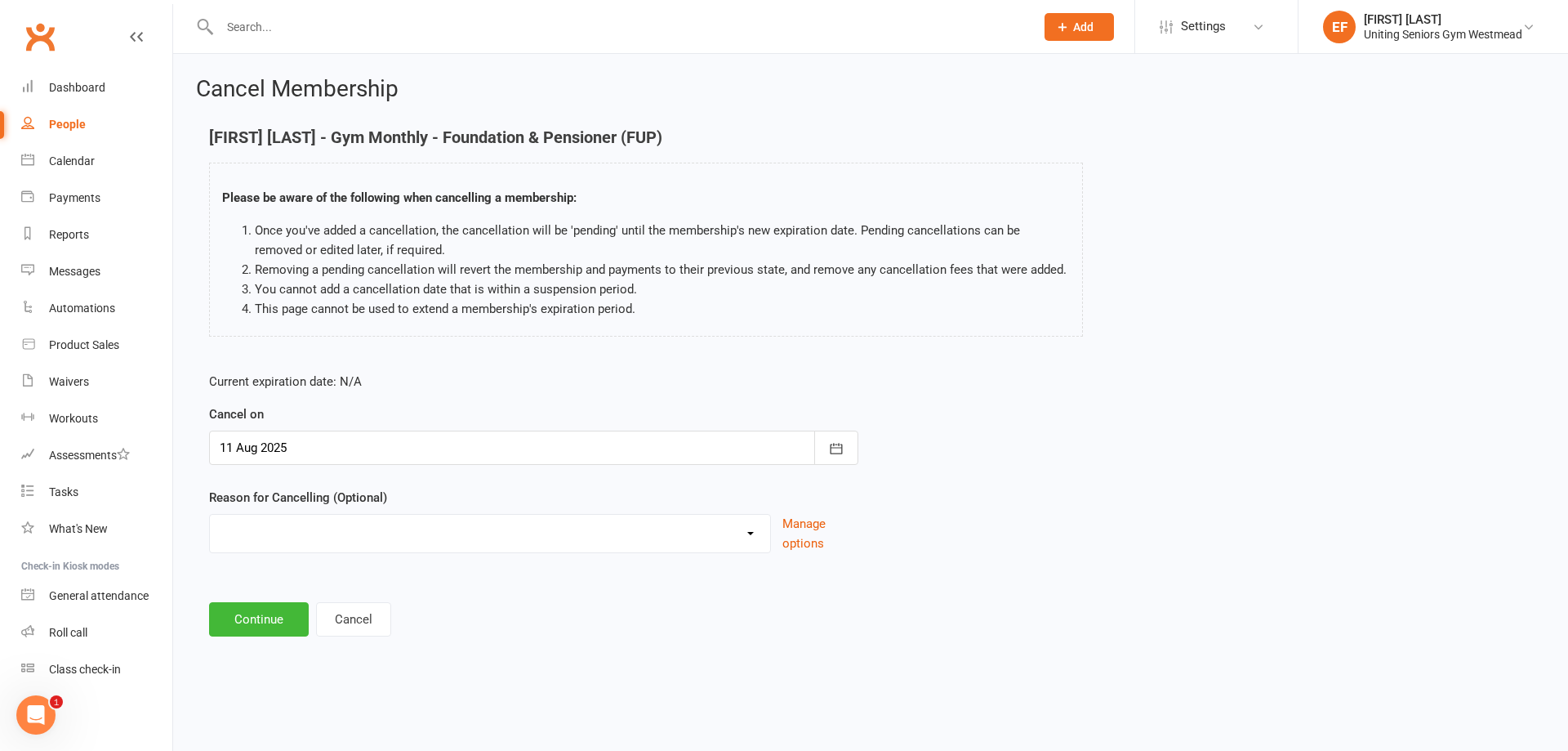 click on "Health Holiday Injury Other reason" at bounding box center (490, 531) 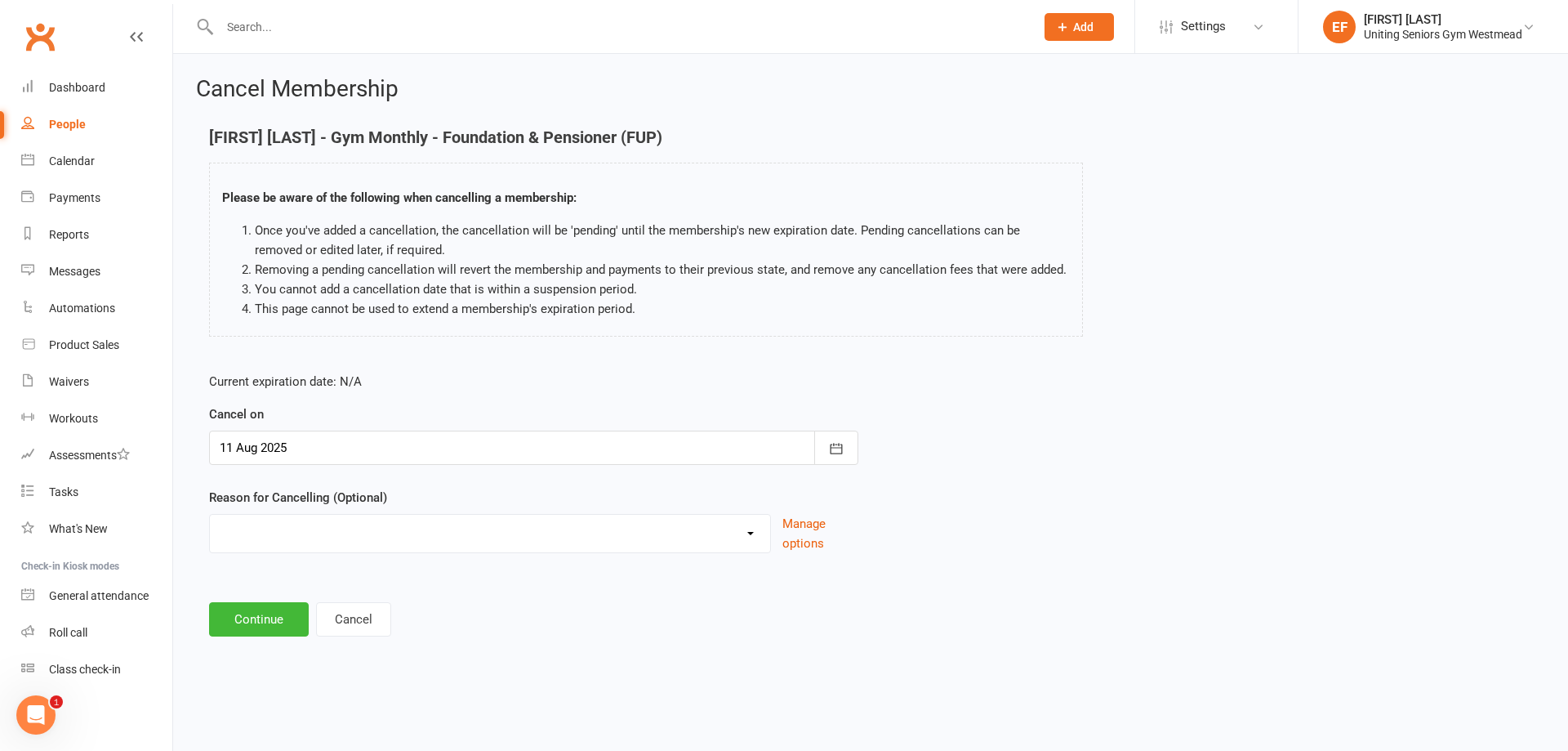 select on "1" 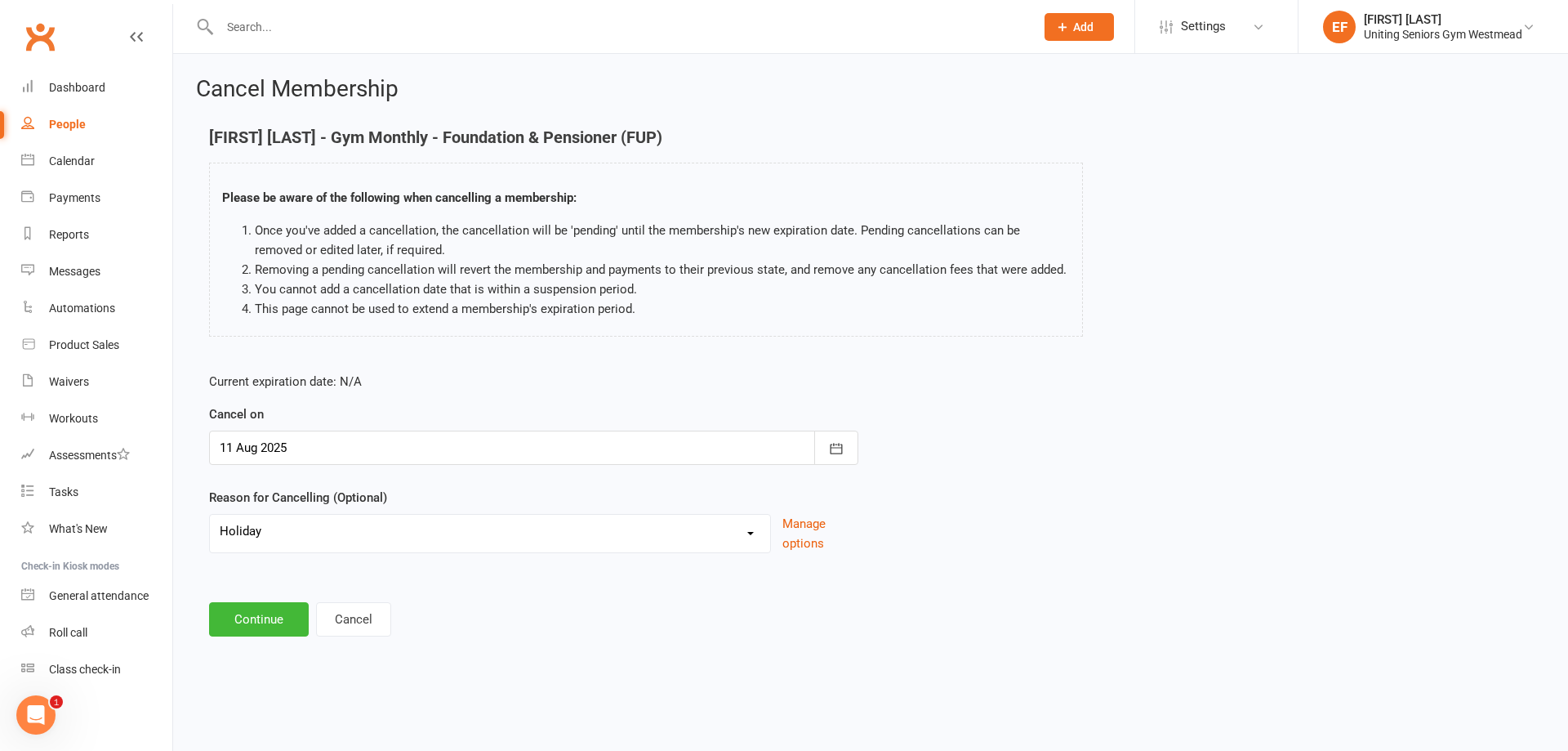 click on "Health Holiday Injury Other reason" at bounding box center (490, 531) 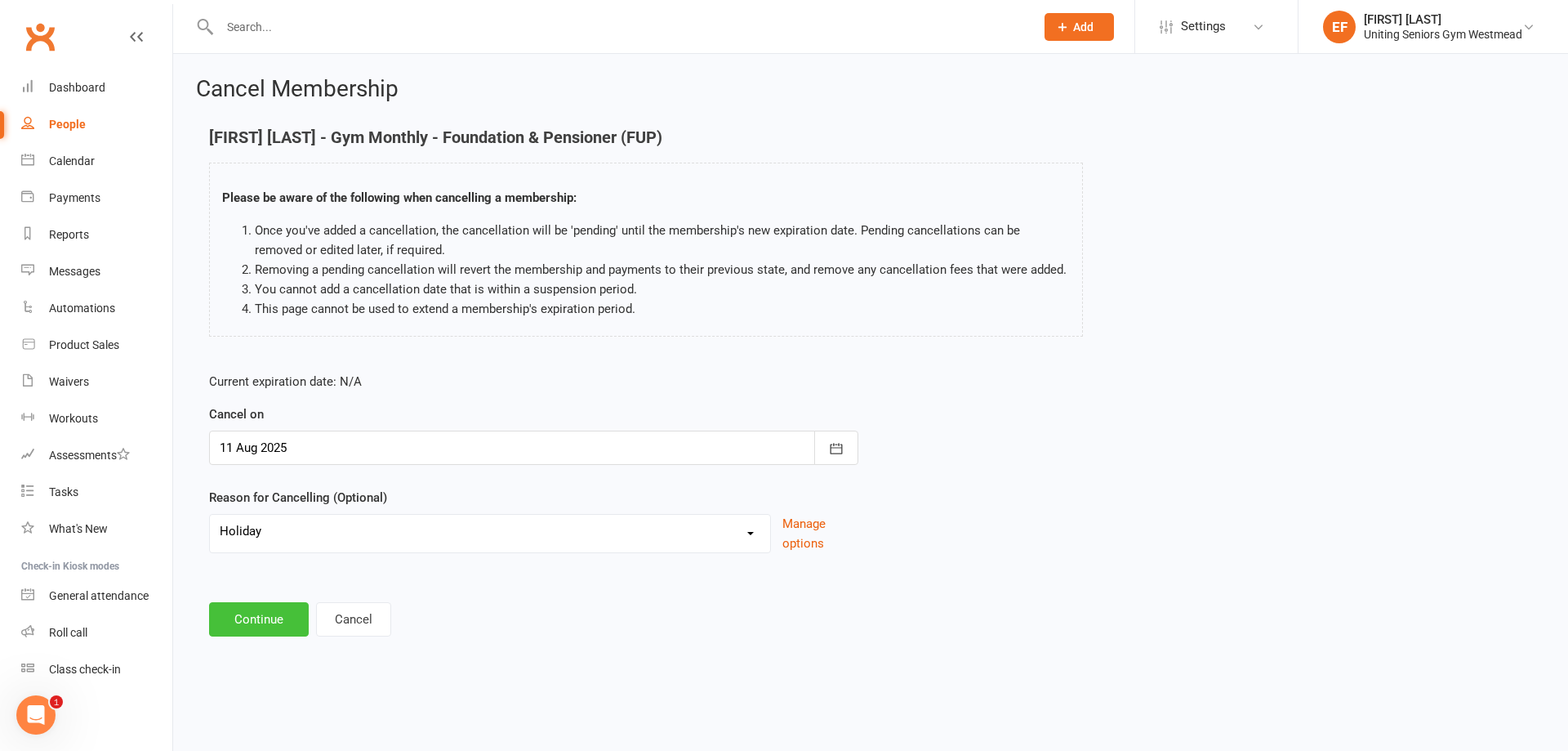 click on "Continue" at bounding box center [259, 619] 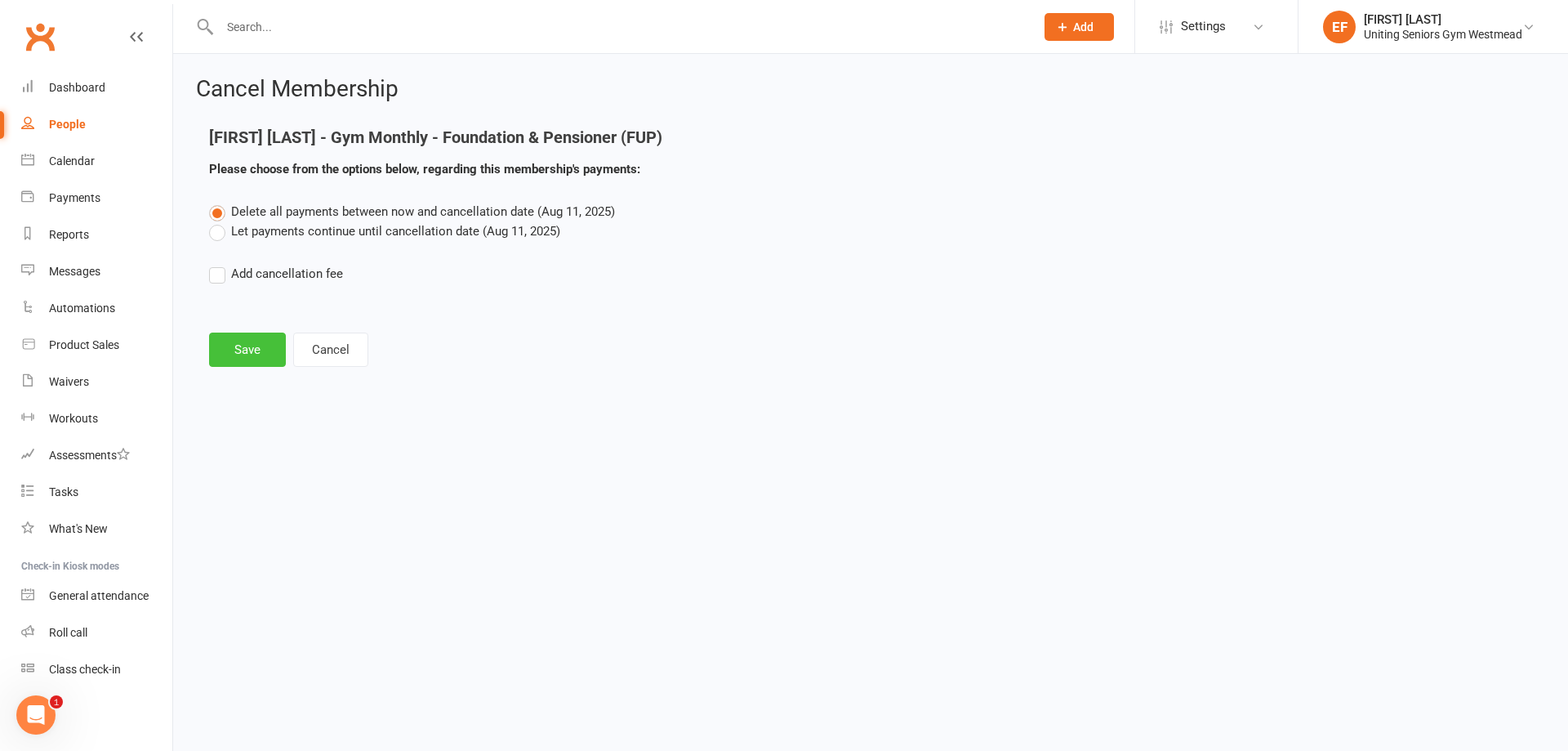 click on "Save" at bounding box center [247, 350] 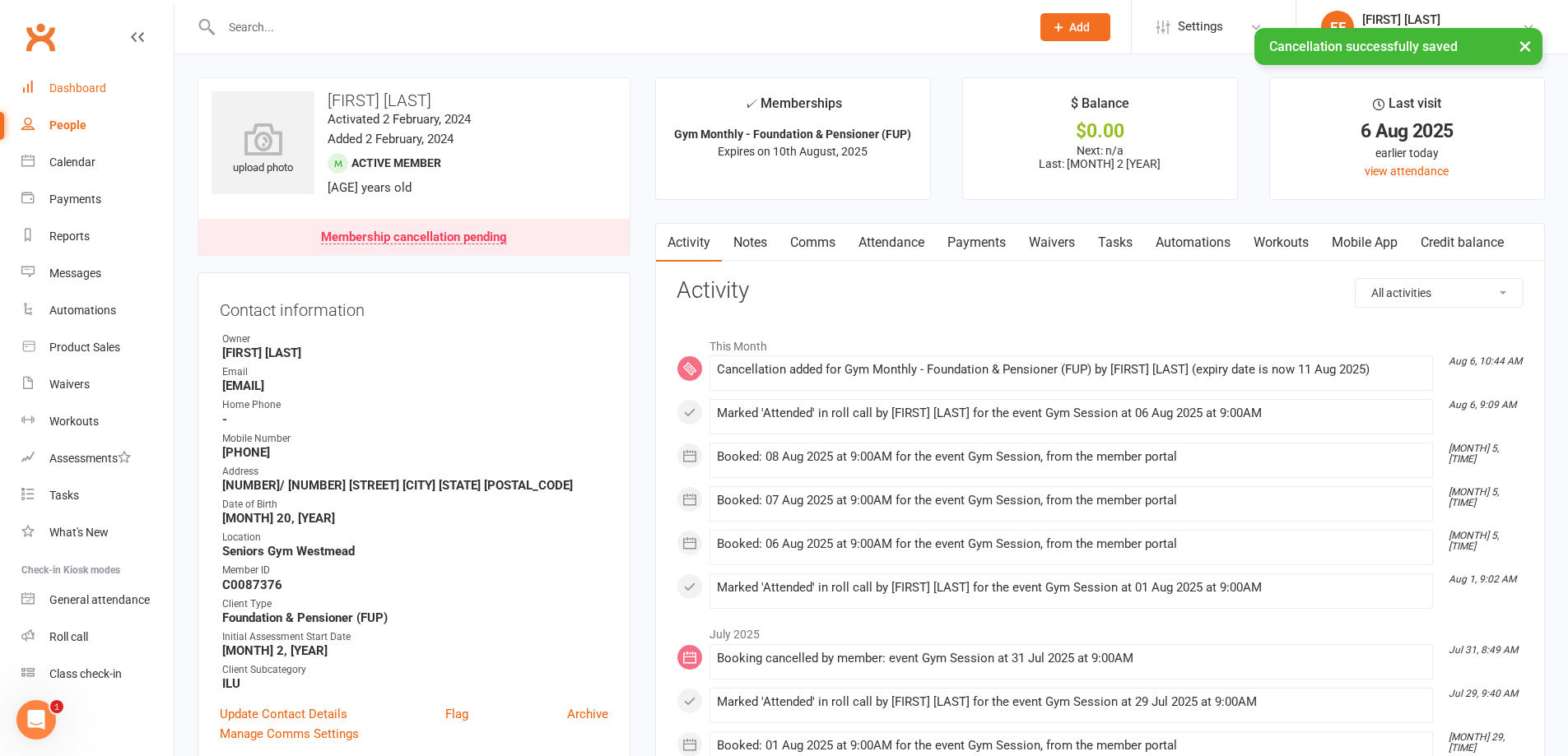 click on "Dashboard" at bounding box center (97, 88) 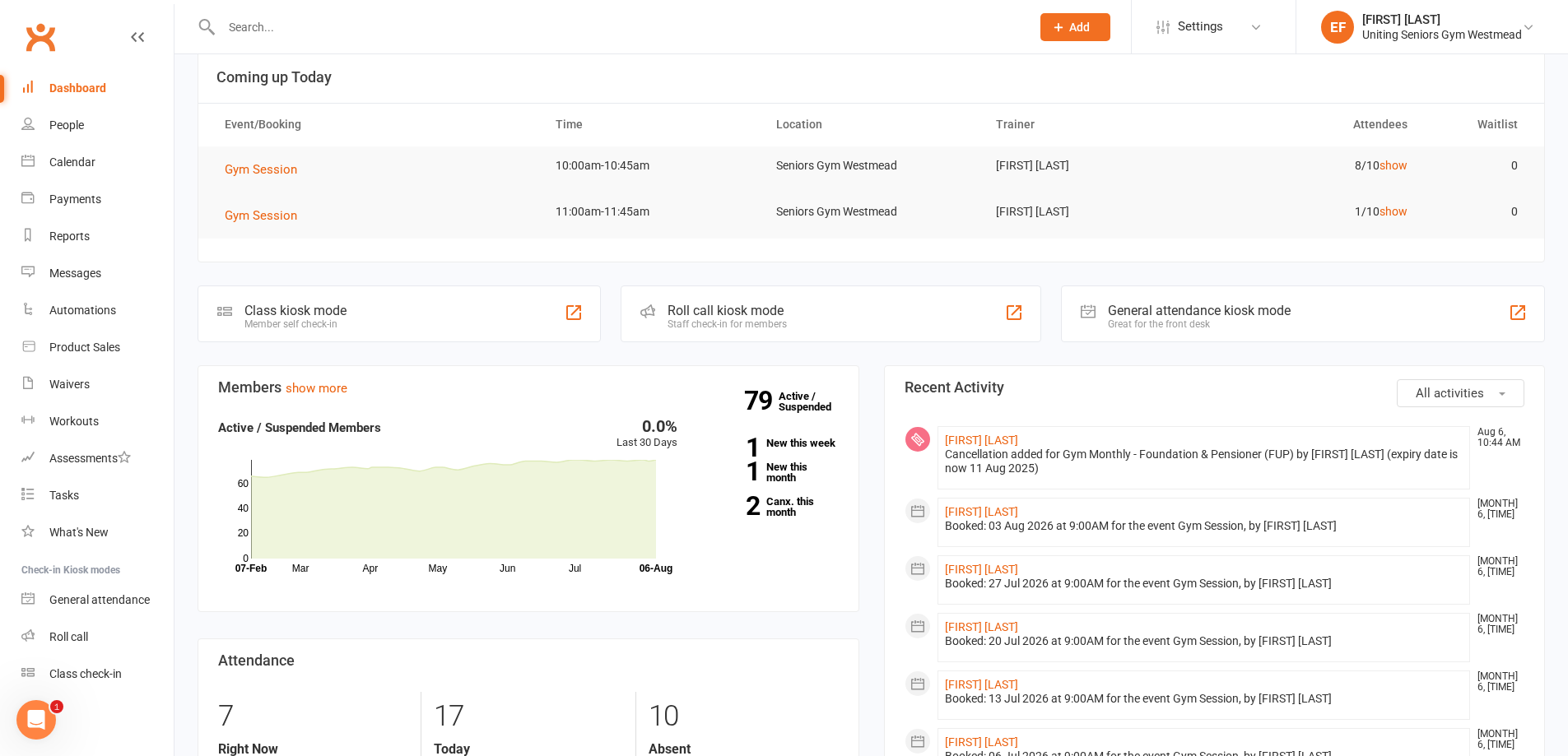scroll, scrollTop: 0, scrollLeft: 0, axis: both 